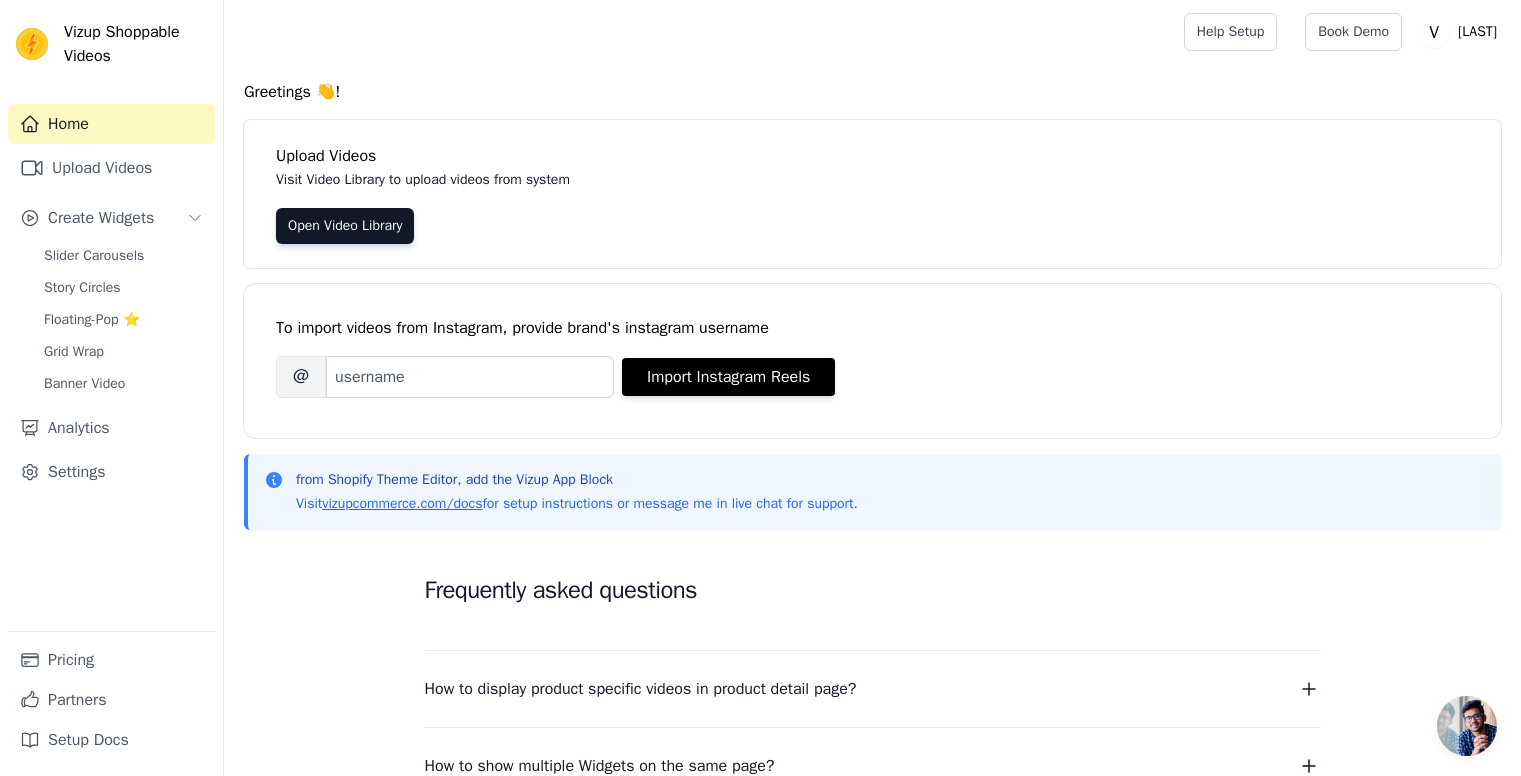 scroll, scrollTop: 0, scrollLeft: 0, axis: both 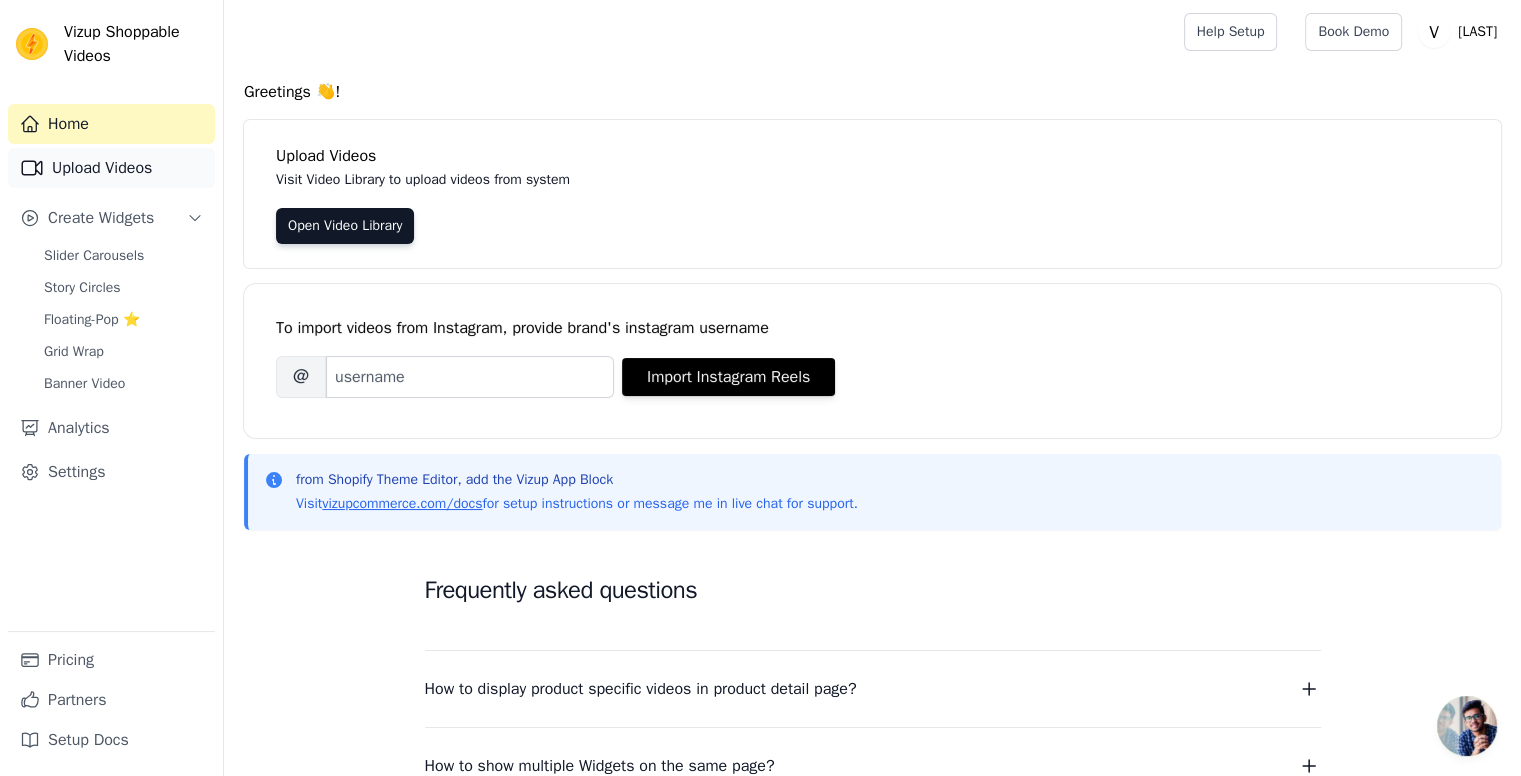 click on "Upload Videos" at bounding box center (111, 168) 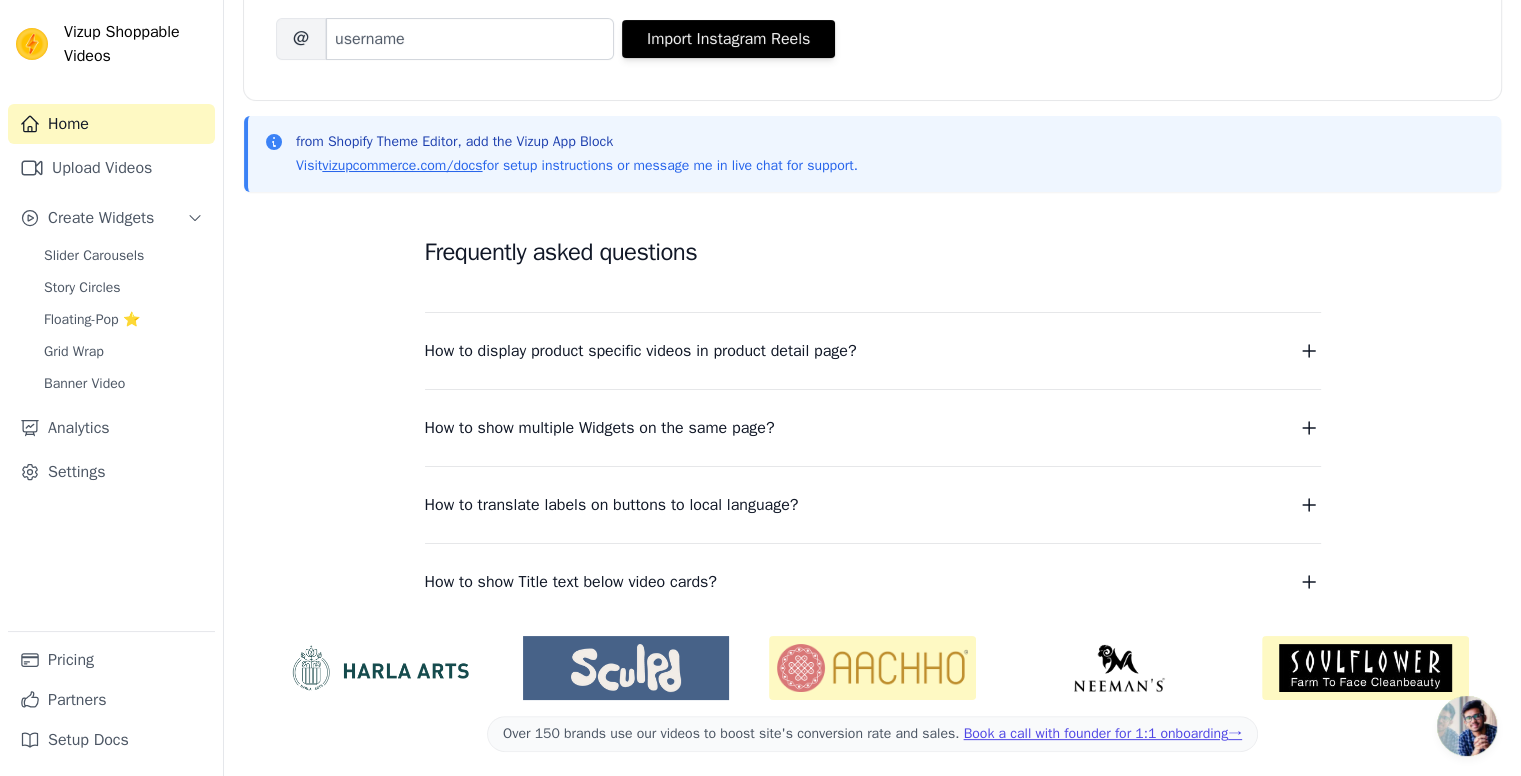 scroll, scrollTop: 344, scrollLeft: 0, axis: vertical 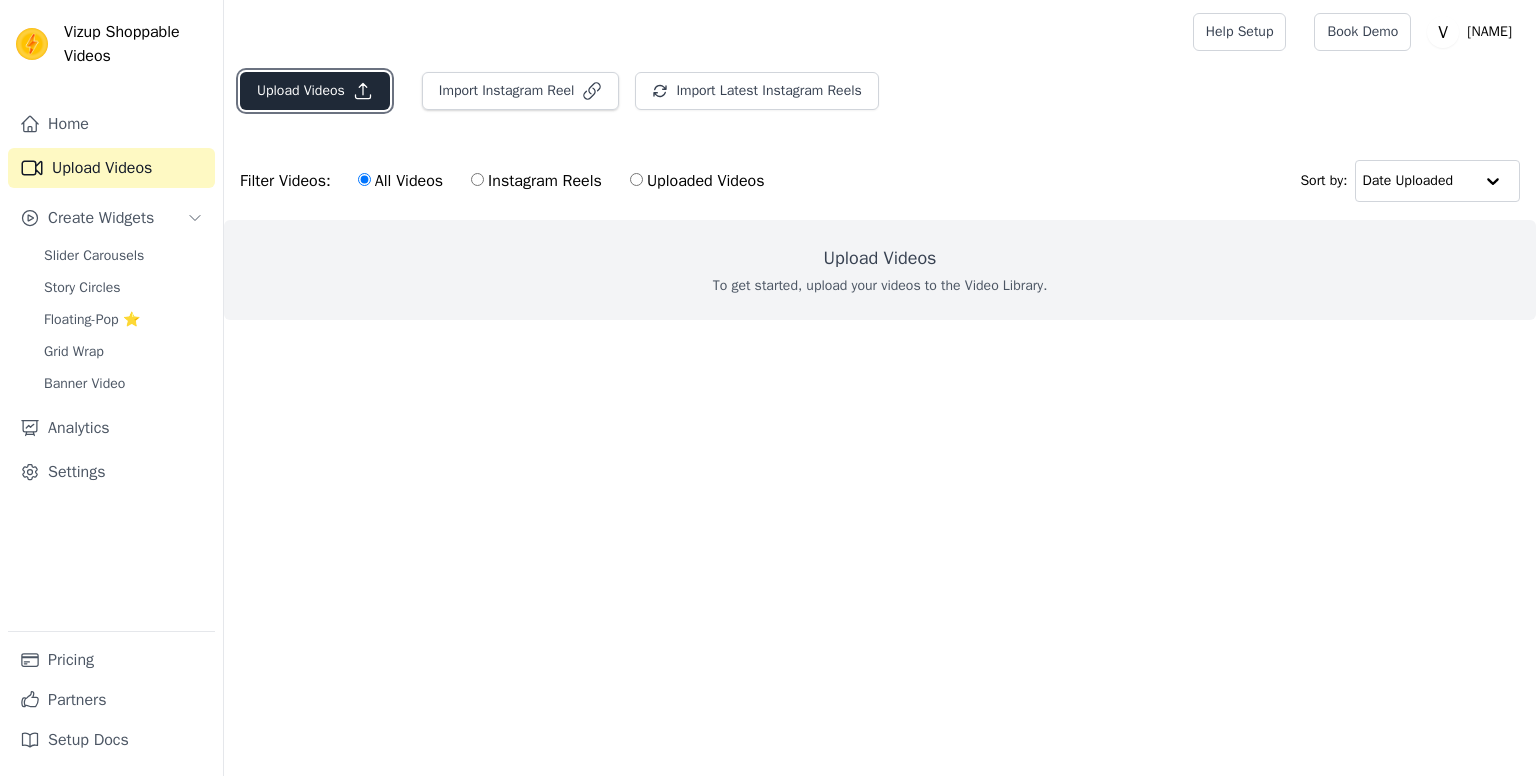 click on "Upload Videos" at bounding box center [315, 91] 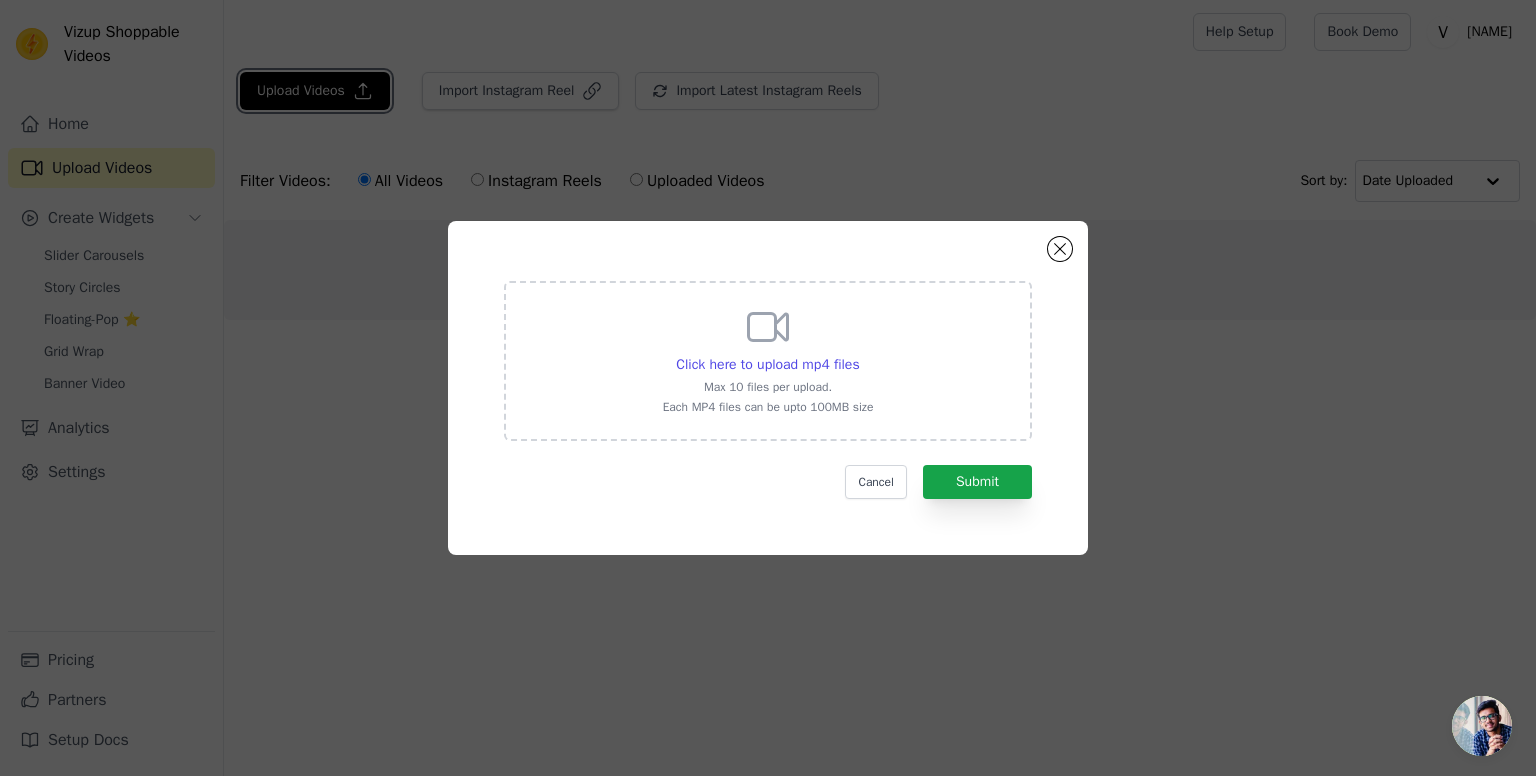 type 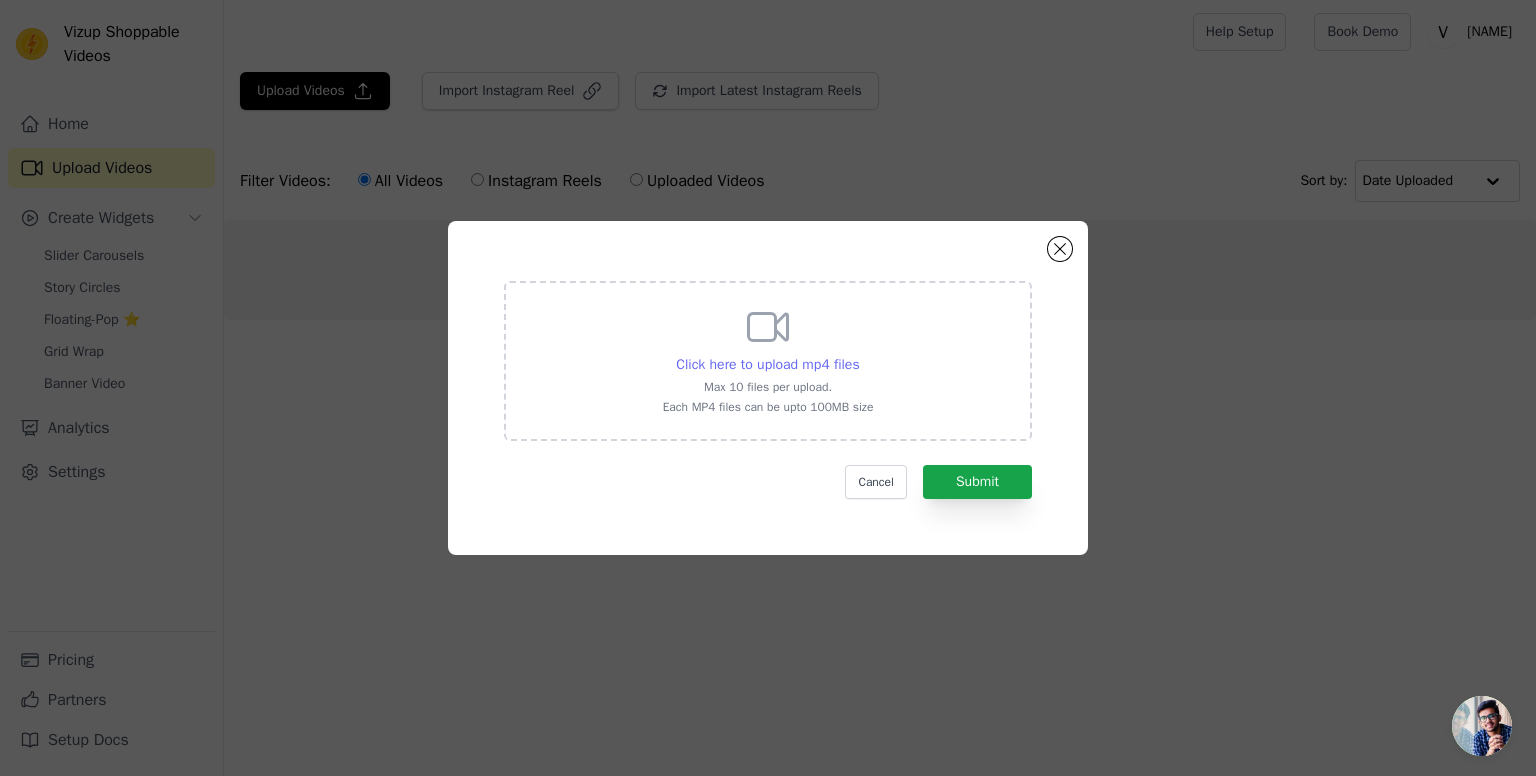 click on "Click here to upload mp4 files" at bounding box center [767, 364] 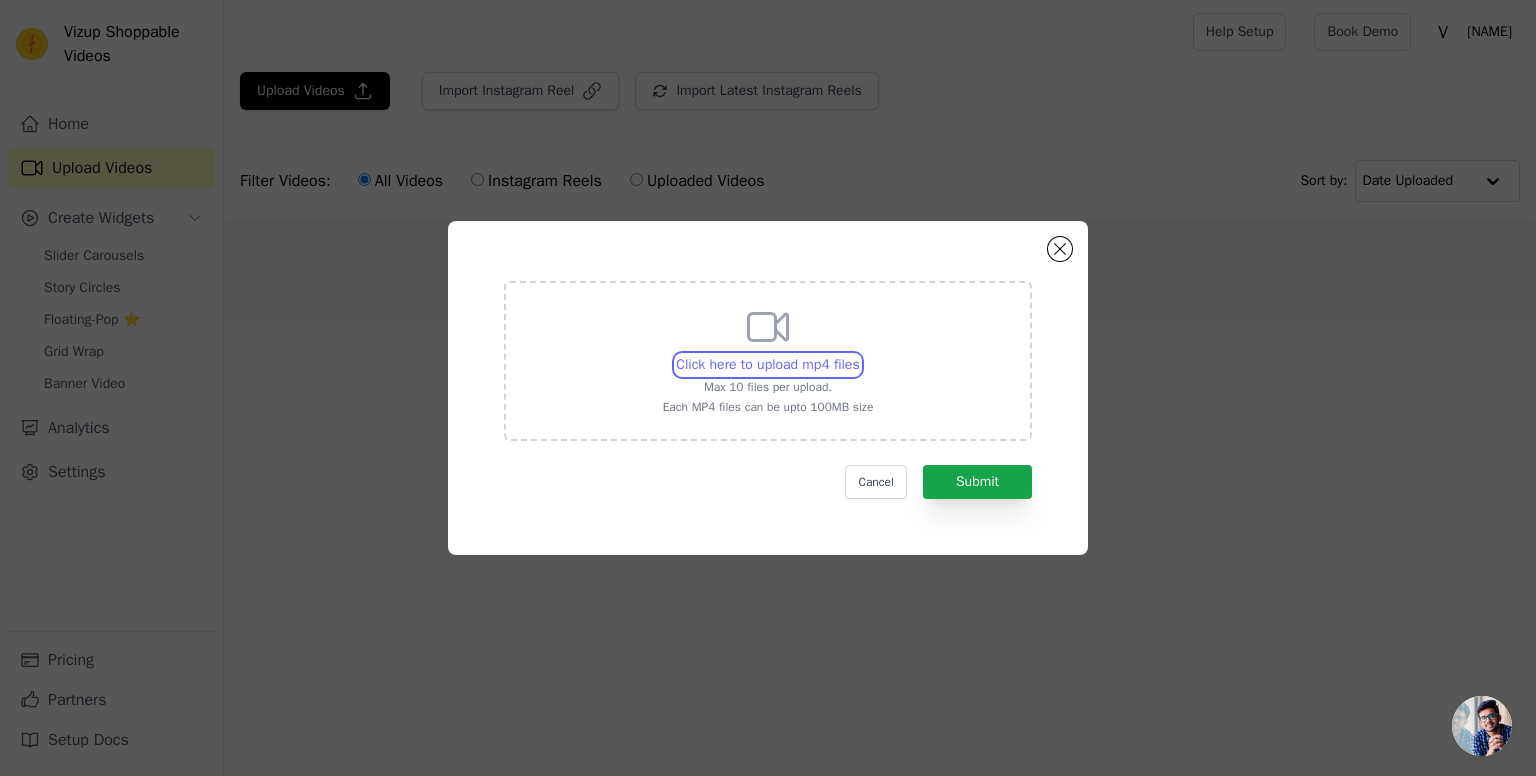 click on "Click here to upload mp4 files     Max 10 files per upload.   Each MP4 files can be upto 100MB size" at bounding box center (859, 354) 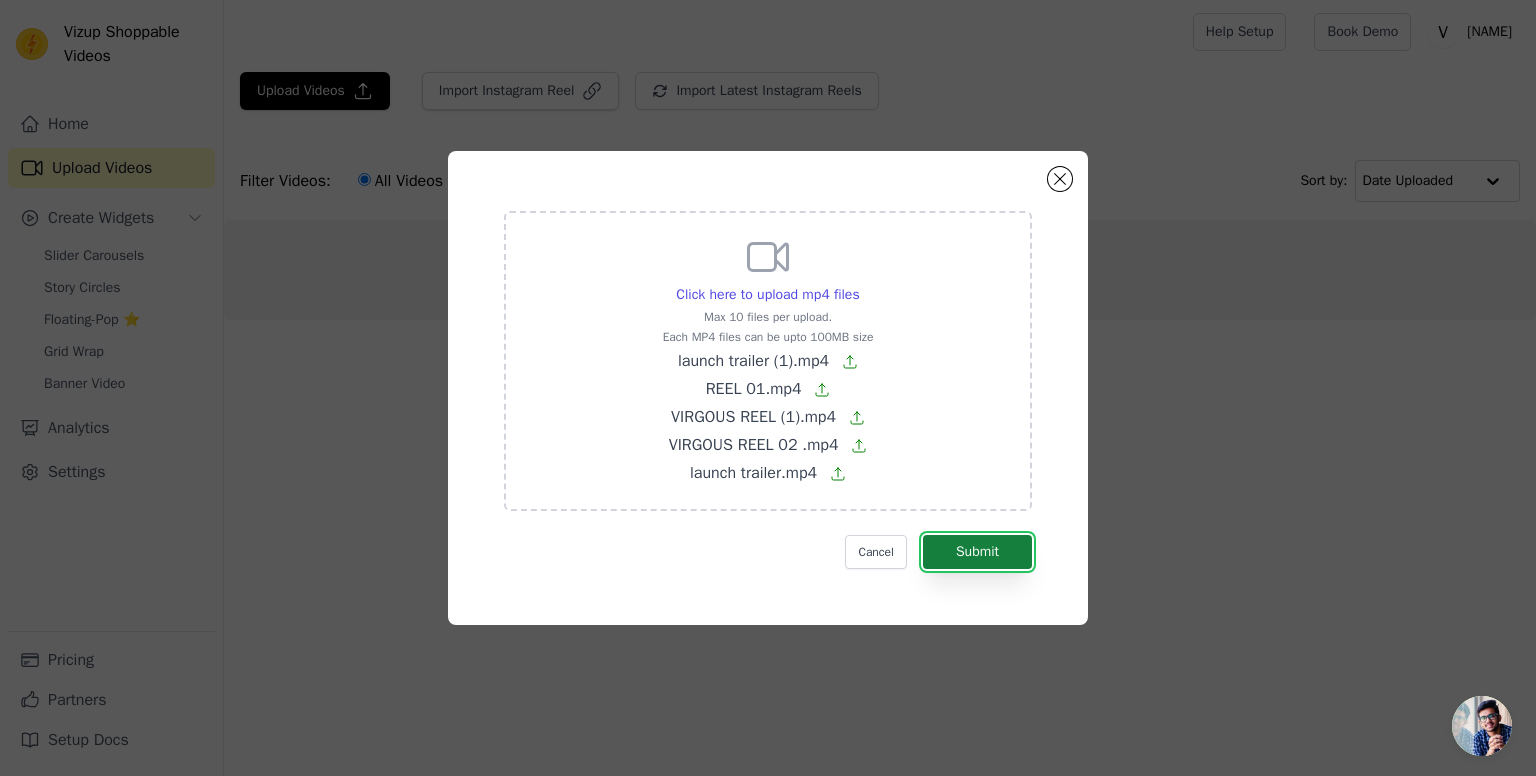 click on "Submit" at bounding box center (977, 552) 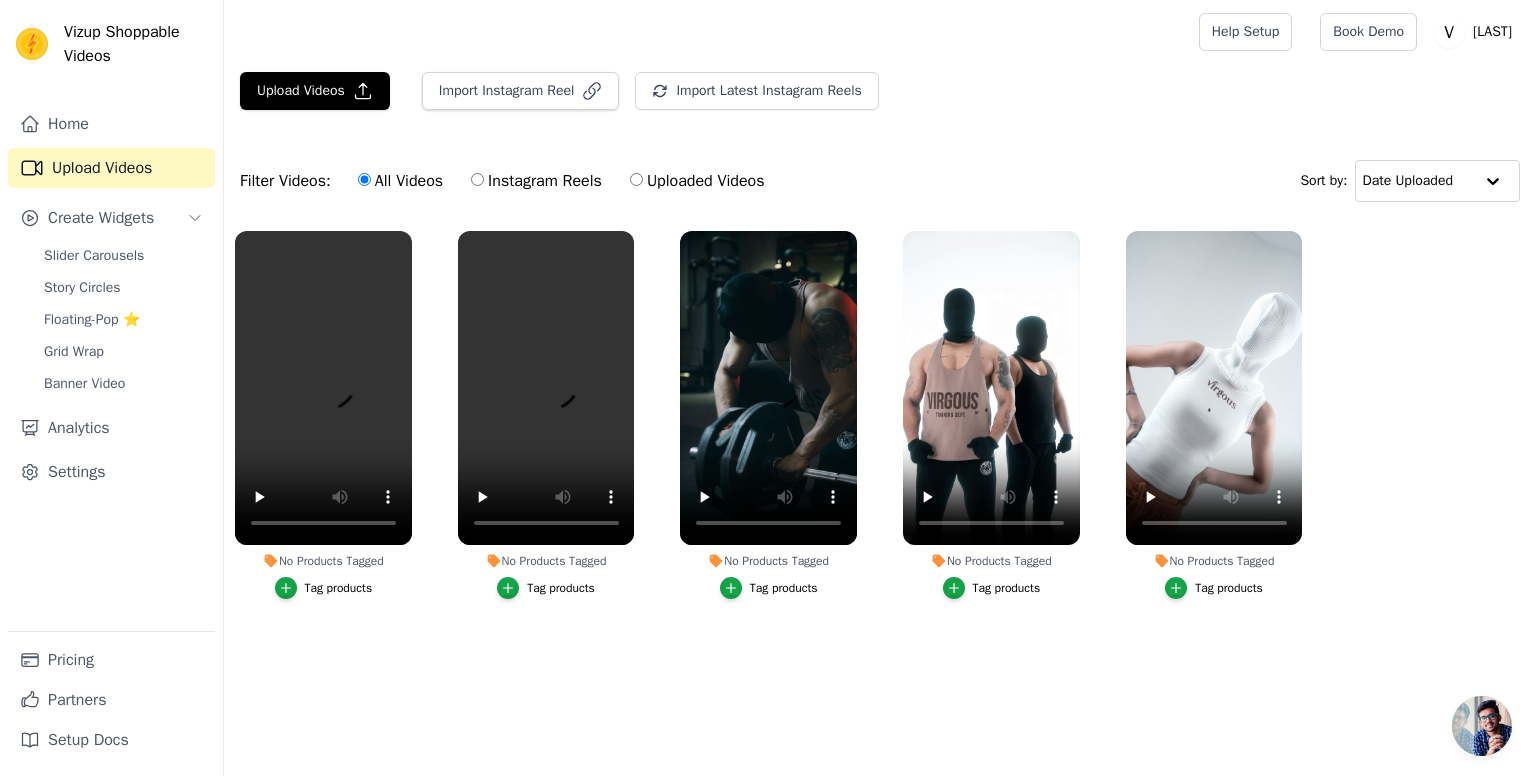 scroll, scrollTop: 0, scrollLeft: 0, axis: both 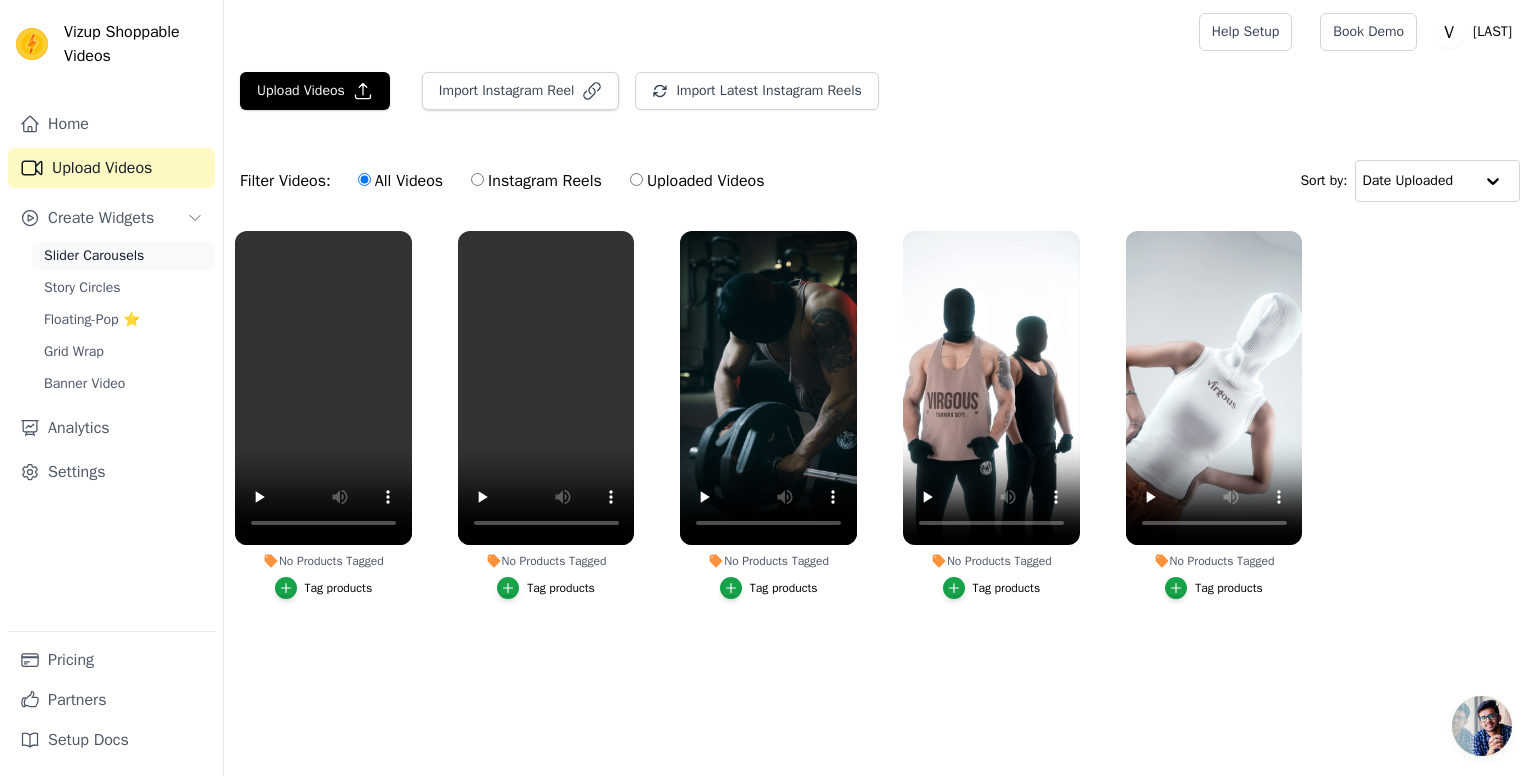 click on "Slider Carousels" at bounding box center (94, 256) 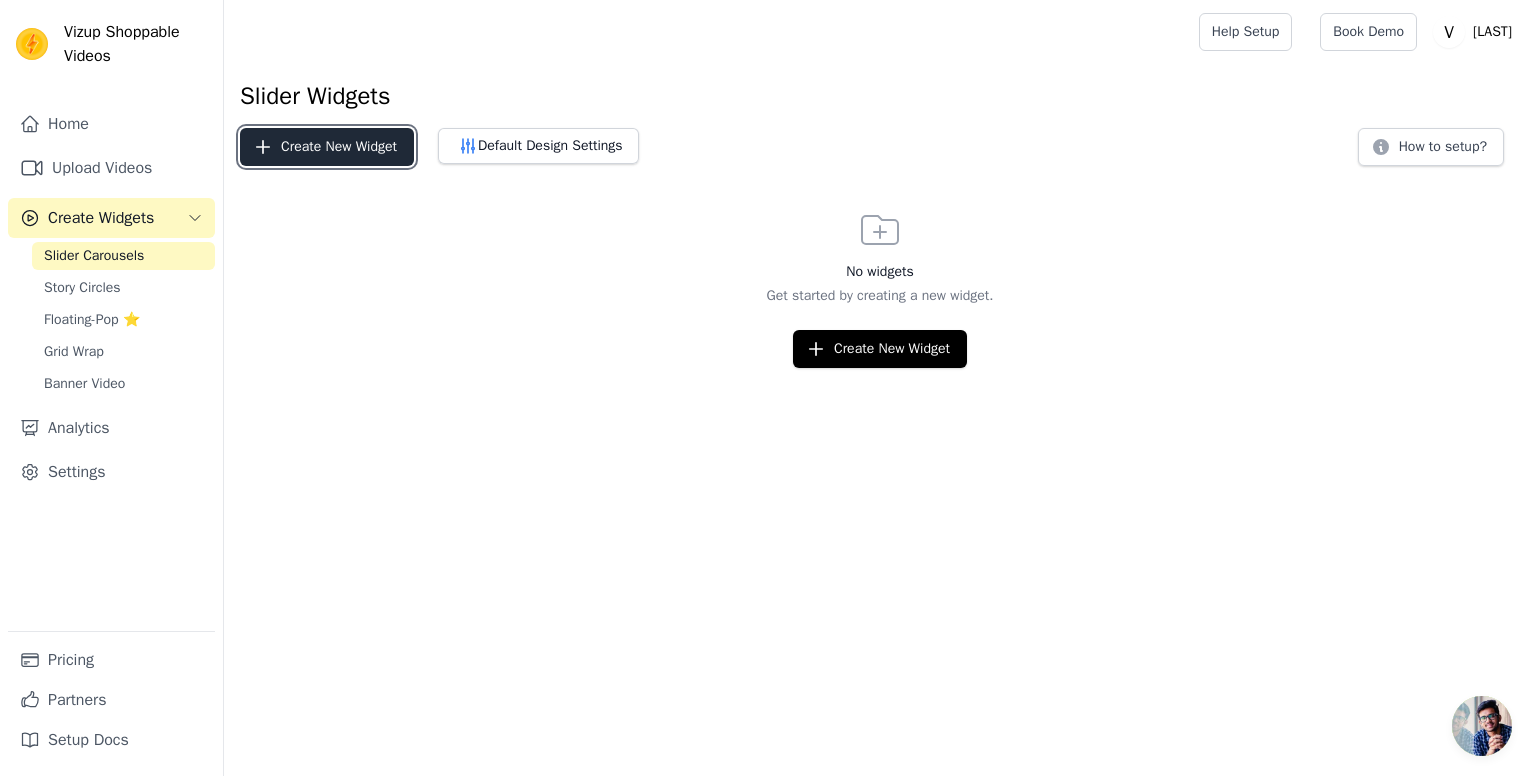 click on "Create New Widget" at bounding box center (327, 147) 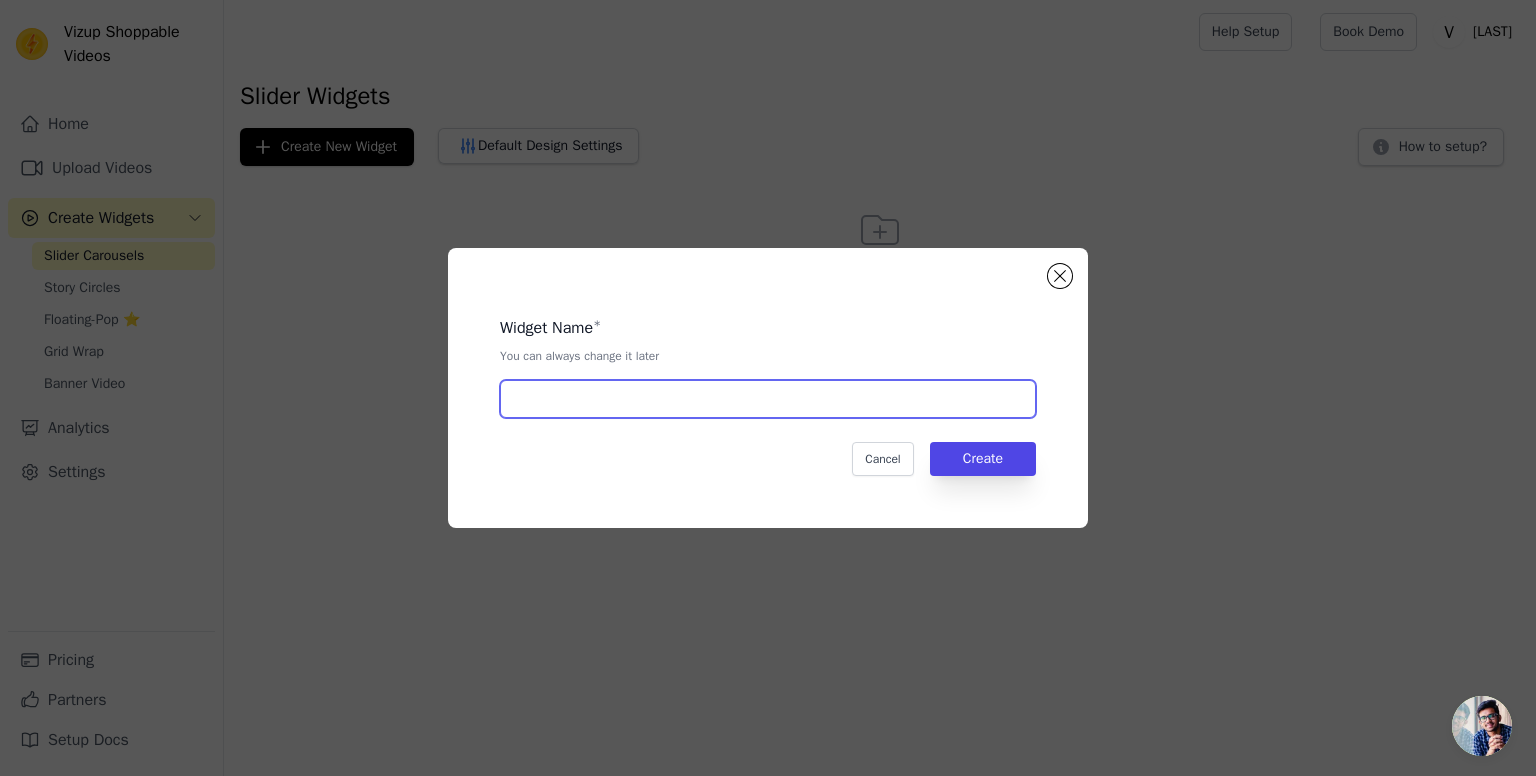 click at bounding box center (768, 399) 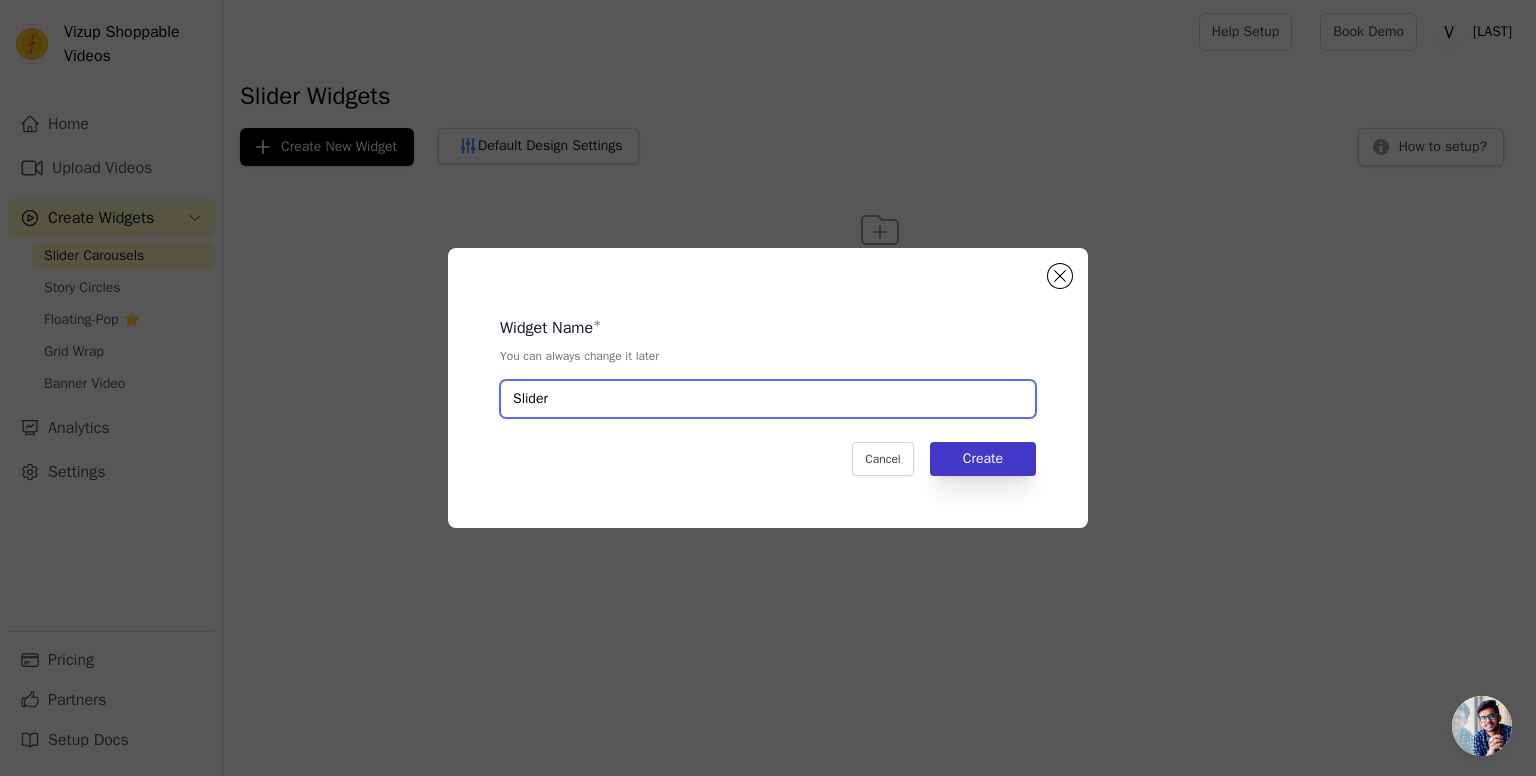 type on "Slider" 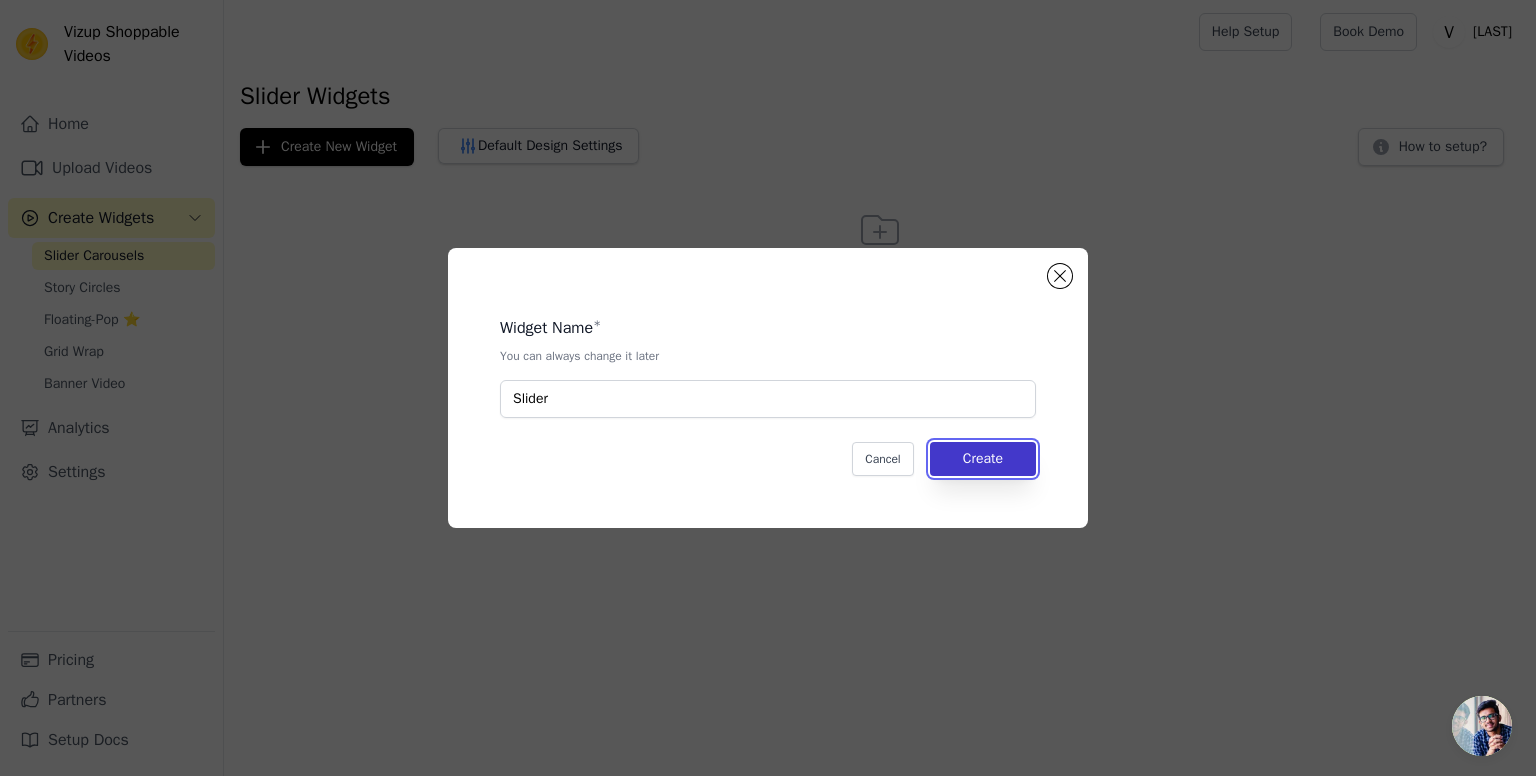 click on "Create" at bounding box center (983, 459) 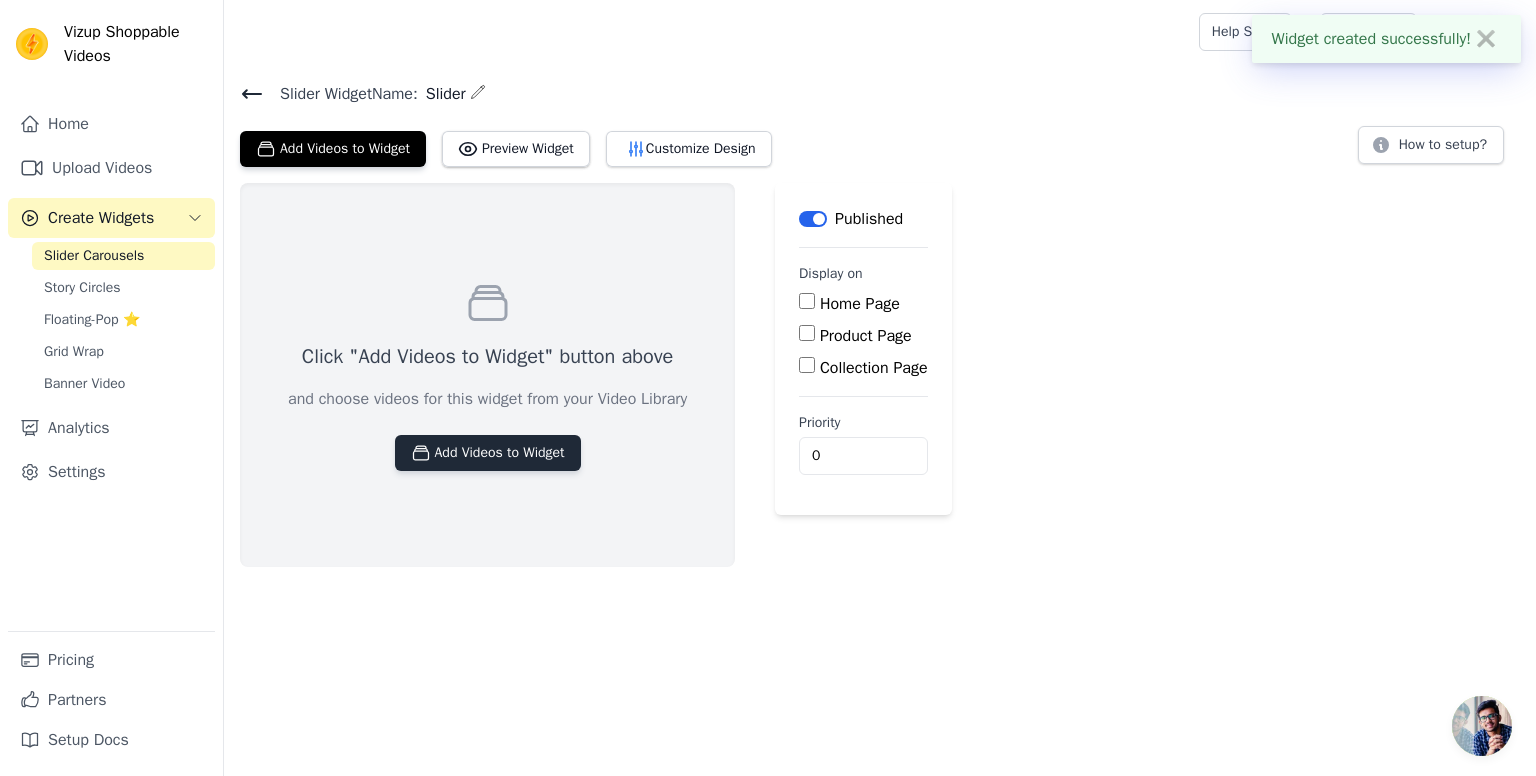 click on "Add Videos to Widget" at bounding box center [488, 453] 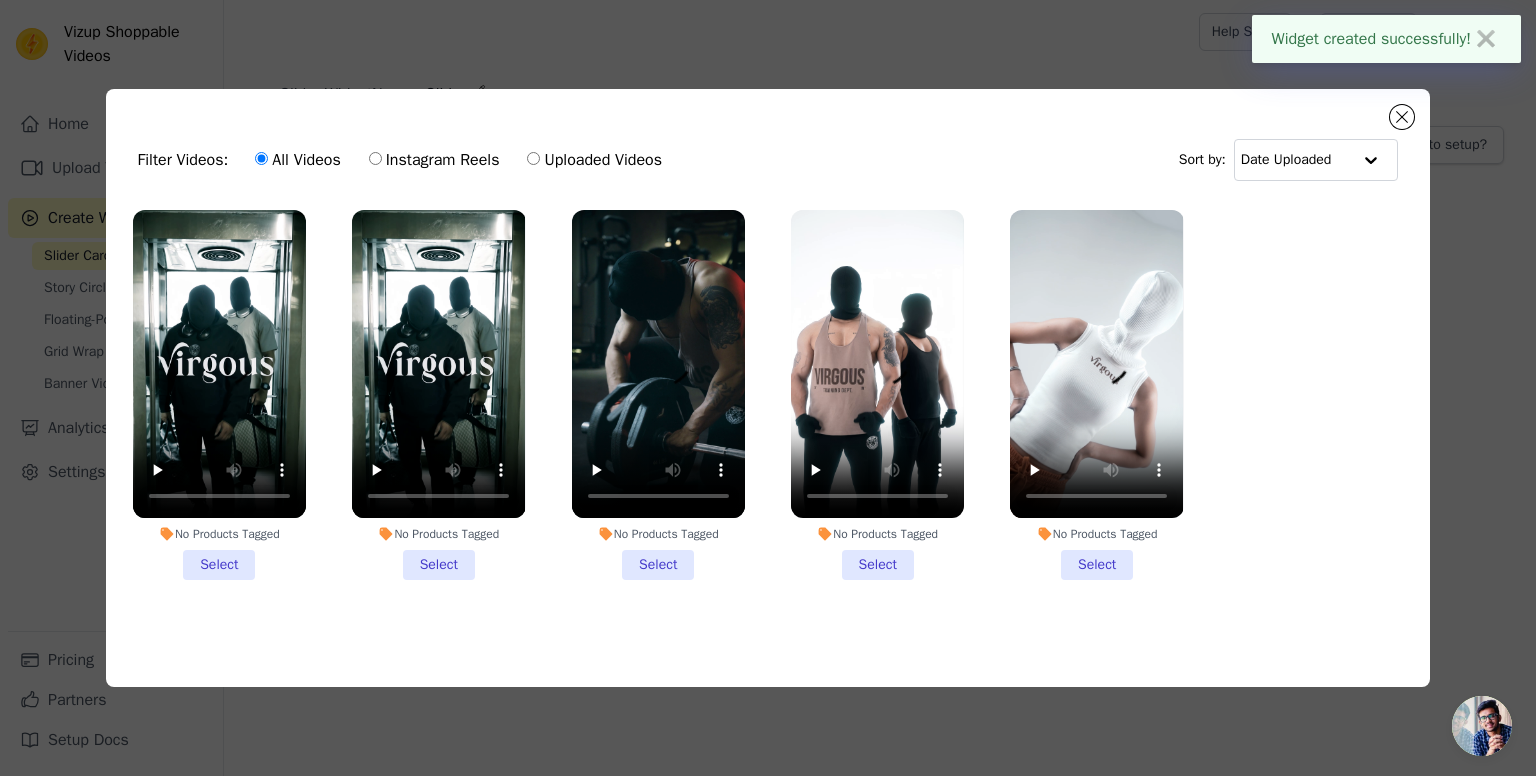 click on "No Products Tagged     Select" at bounding box center (219, 395) 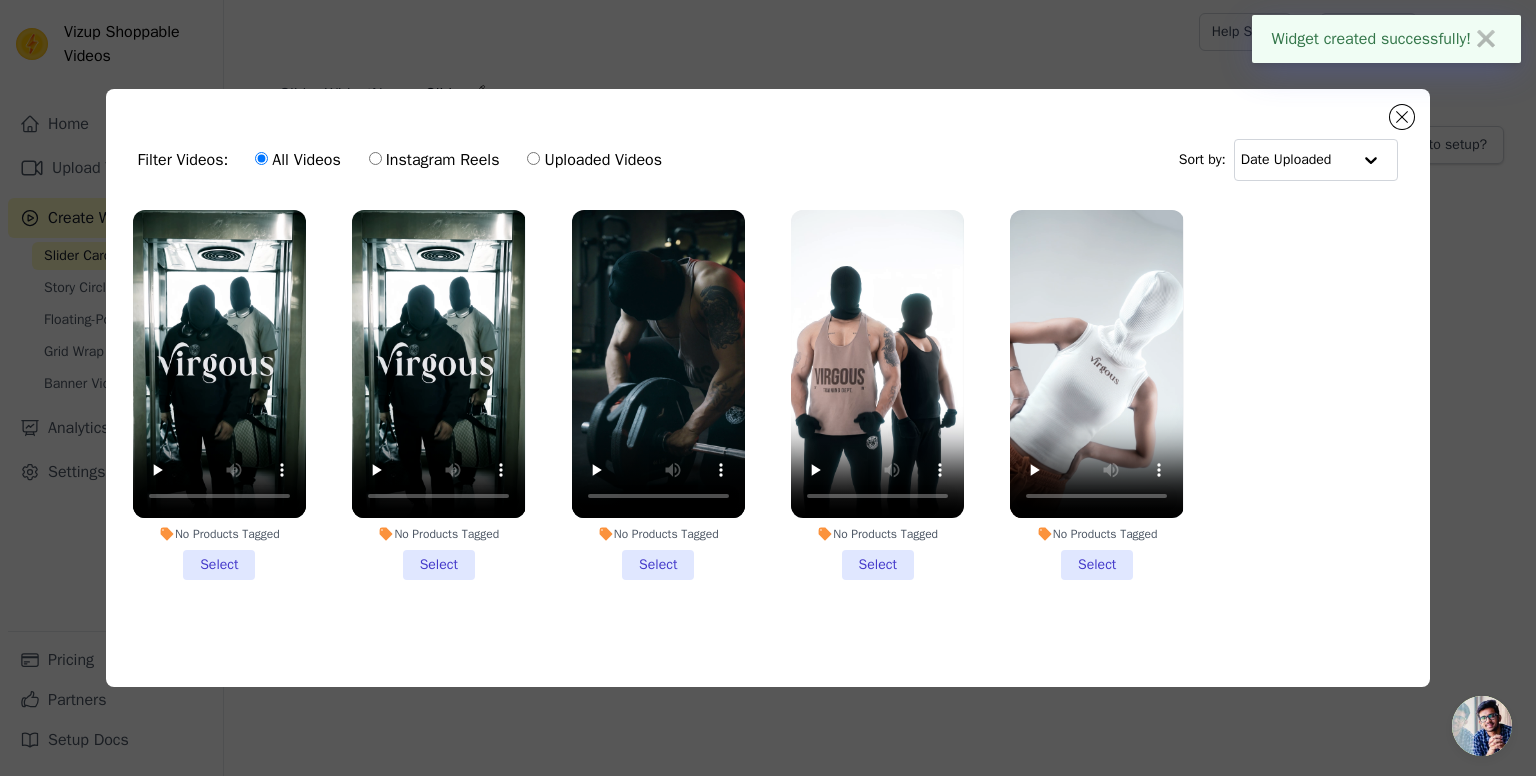 click on "No Products Tagged     Select" at bounding box center [0, 0] 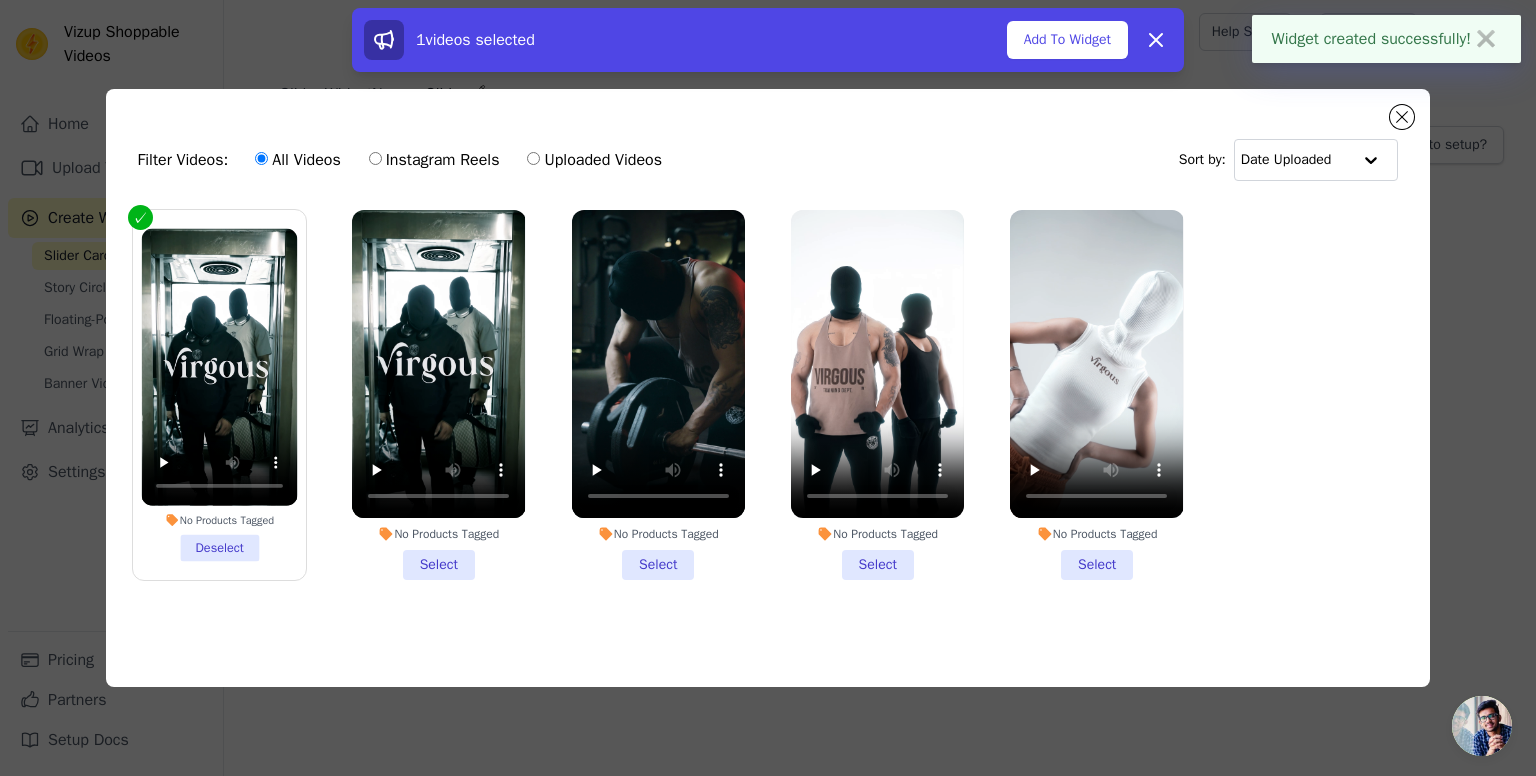 click on "No Products Tagged     Select" at bounding box center (438, 395) 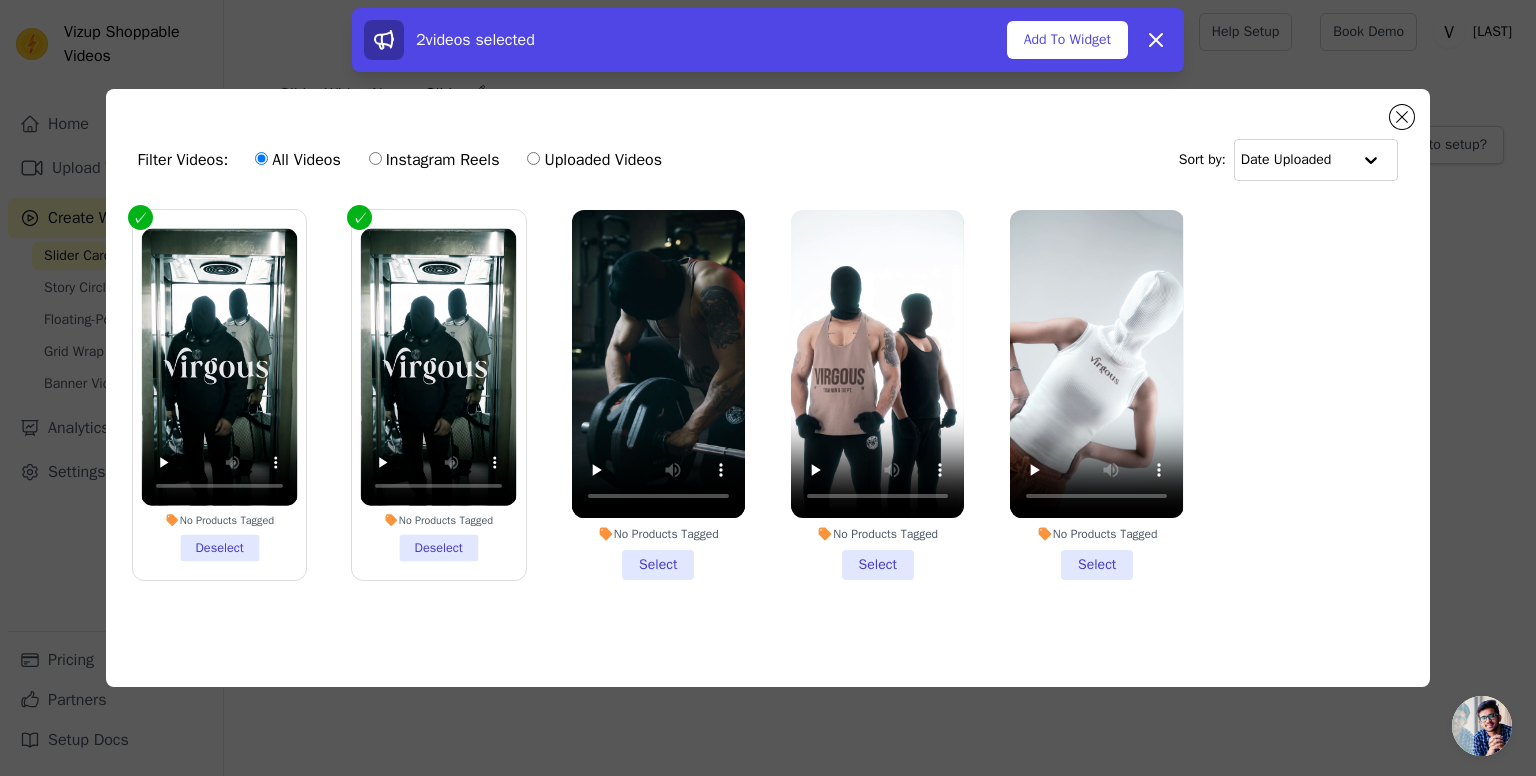 click on "No Products Tagged     Select" at bounding box center [658, 395] 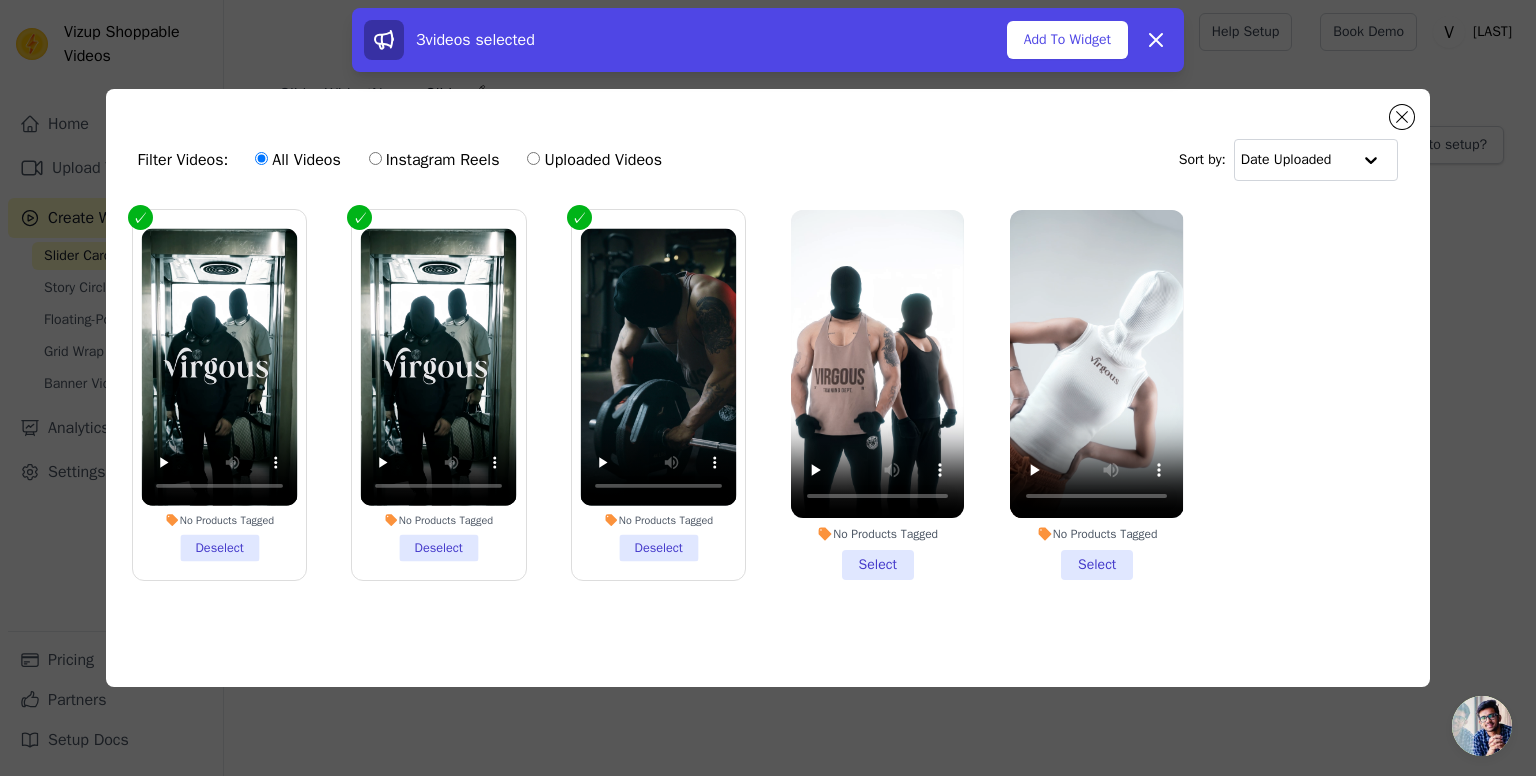 click on "No Products Tagged     Select" at bounding box center (877, 395) 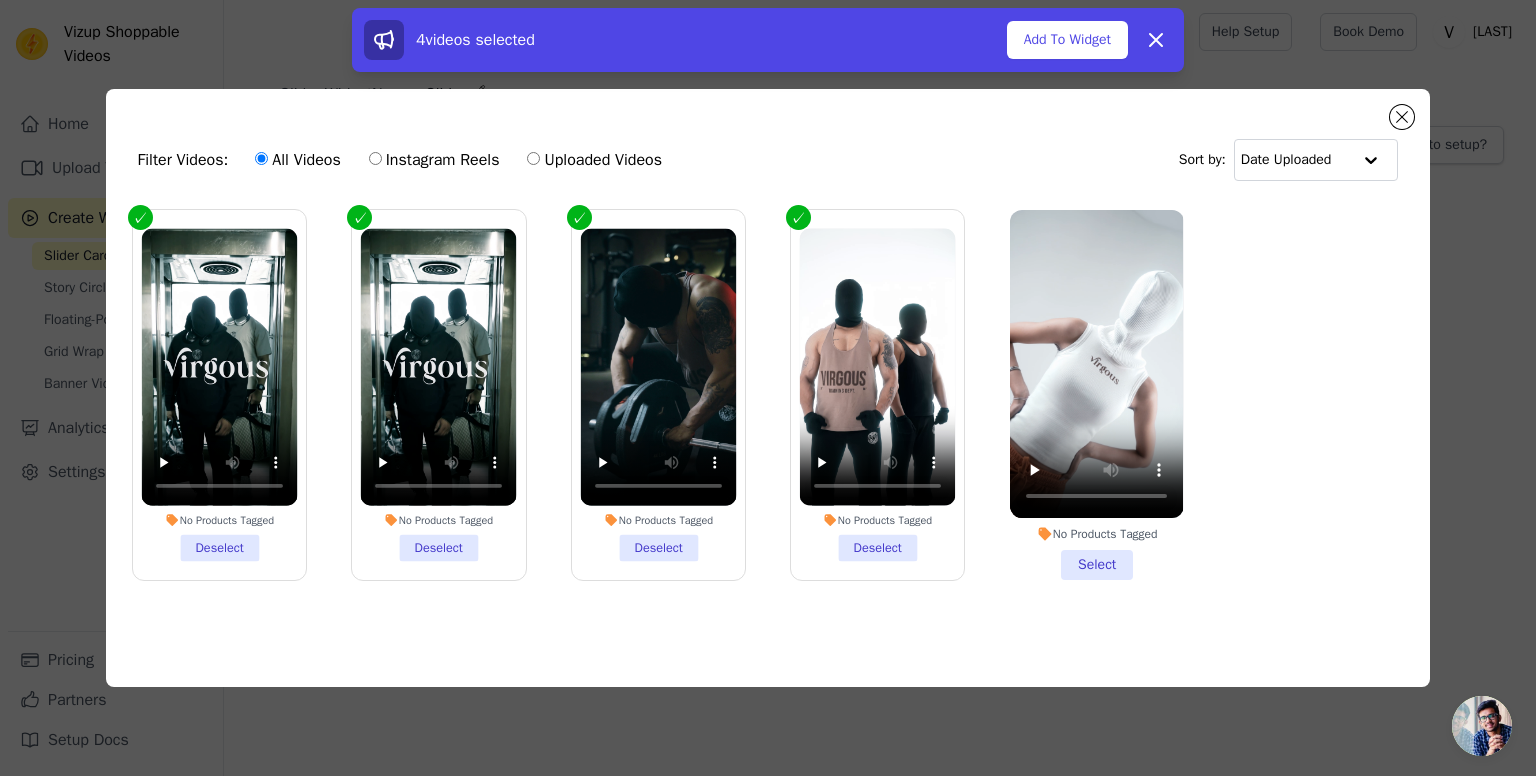 click on "No Products Tagged     Select" at bounding box center (1096, 395) 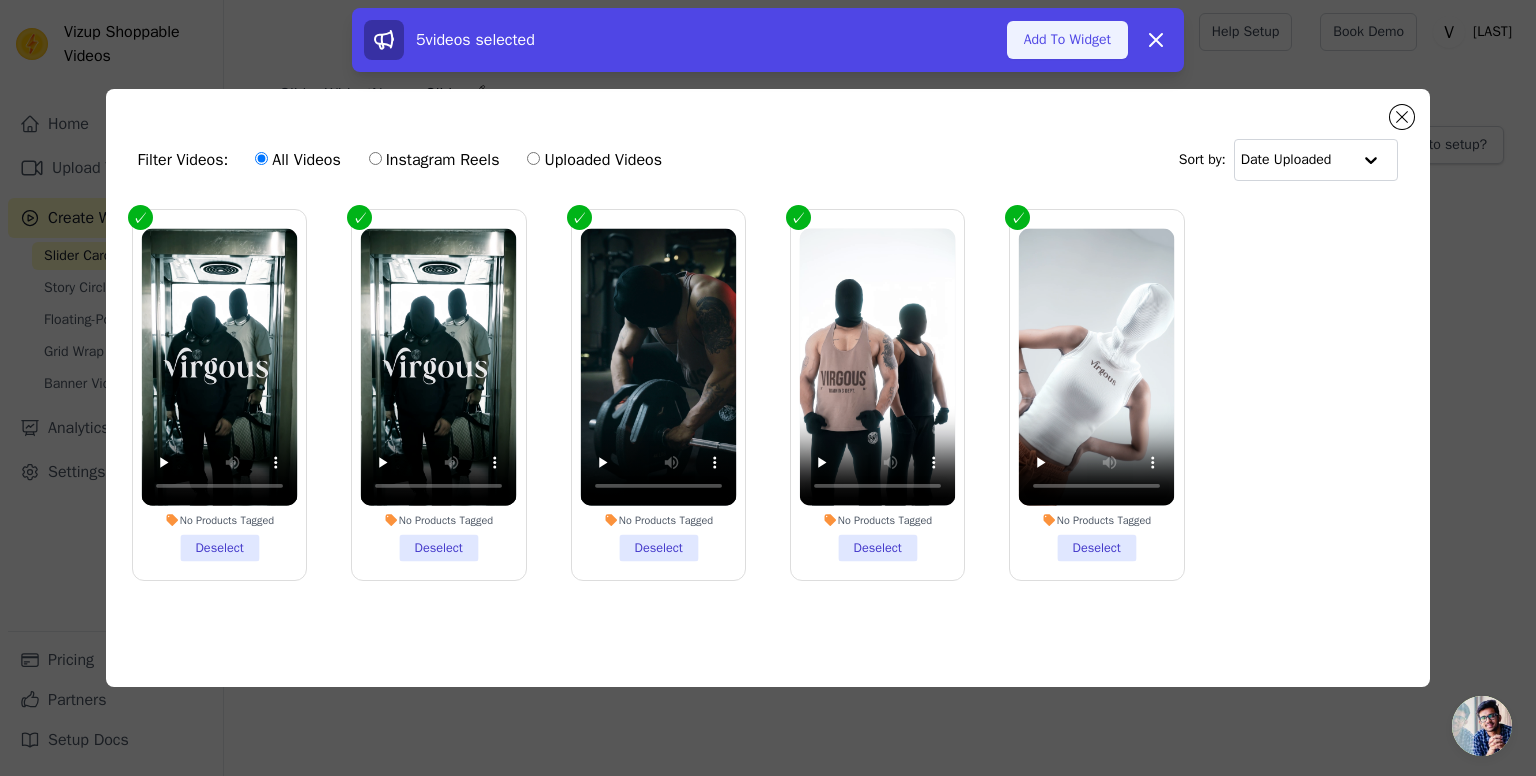 click on "Add To Widget" at bounding box center [1067, 40] 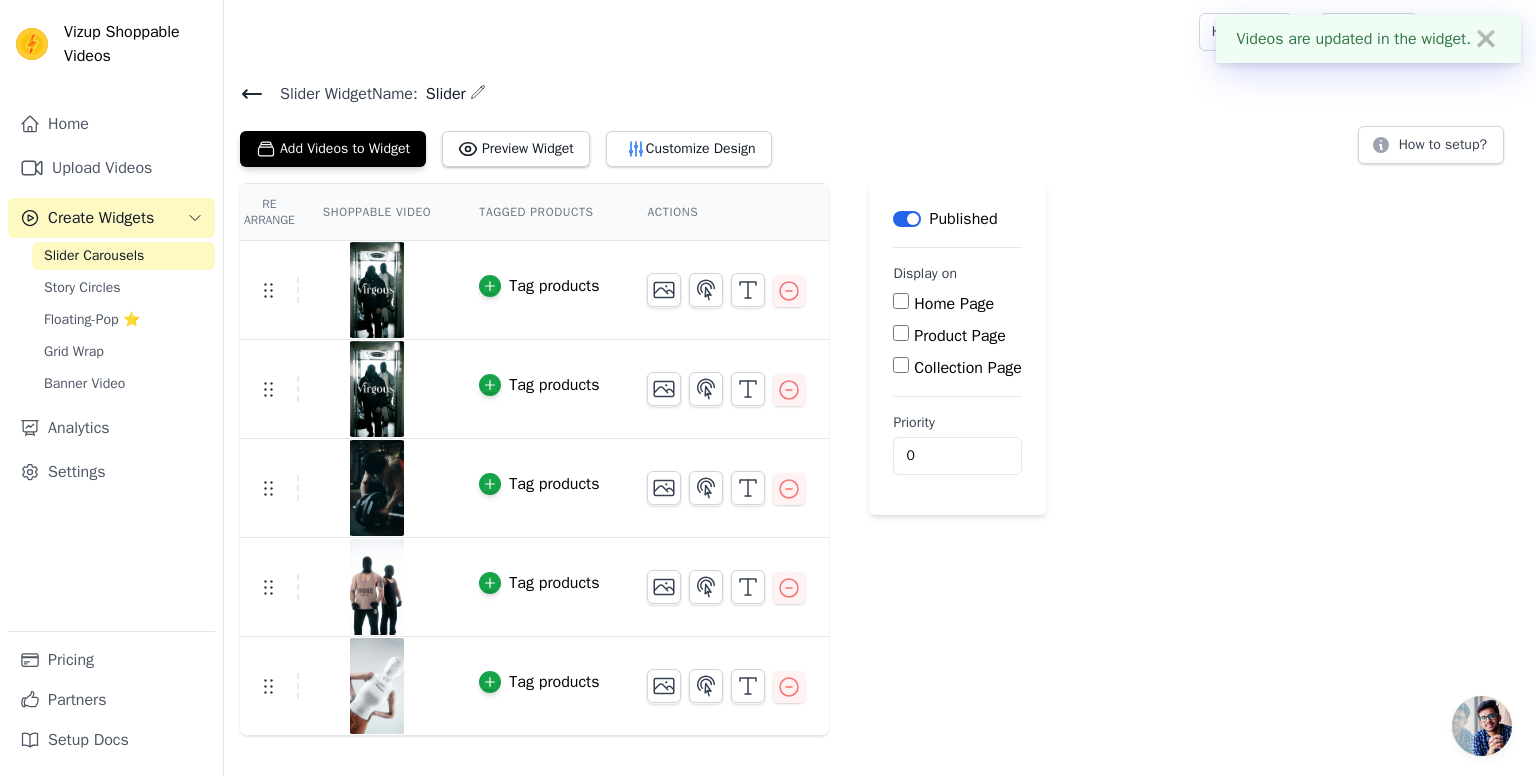 click on "Product Page" at bounding box center [960, 336] 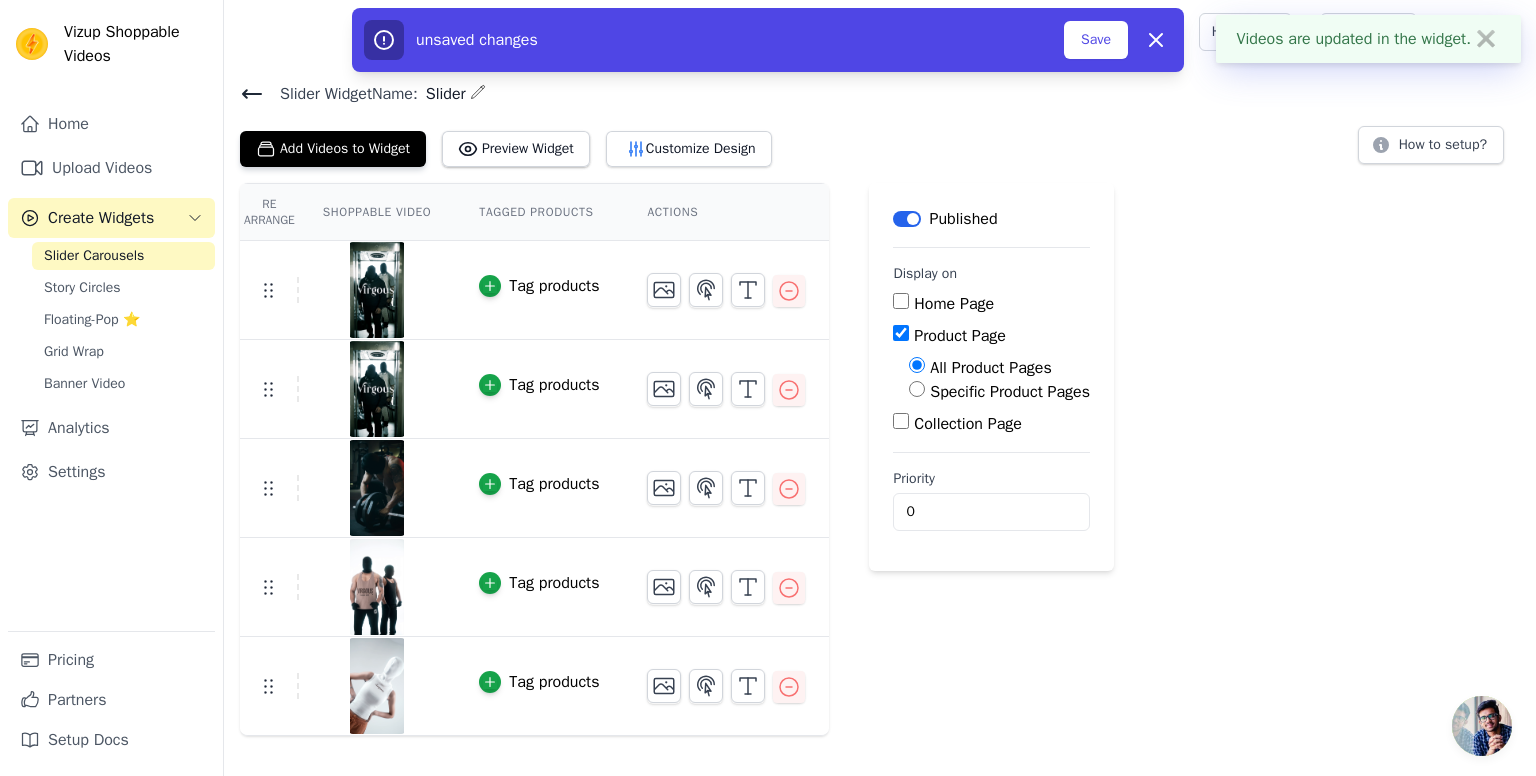 click on "Home Page" at bounding box center [954, 304] 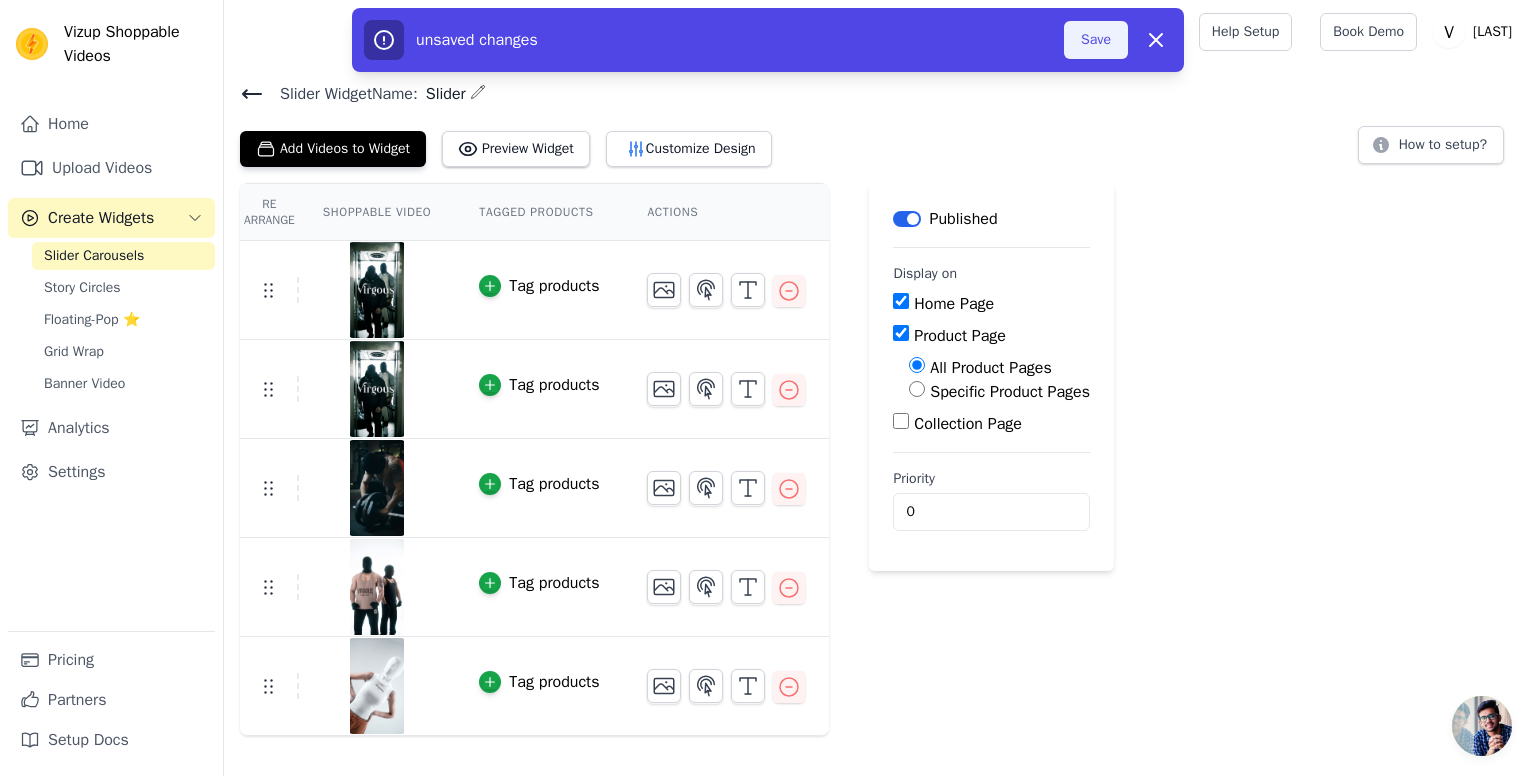 click on "Save" at bounding box center [1096, 40] 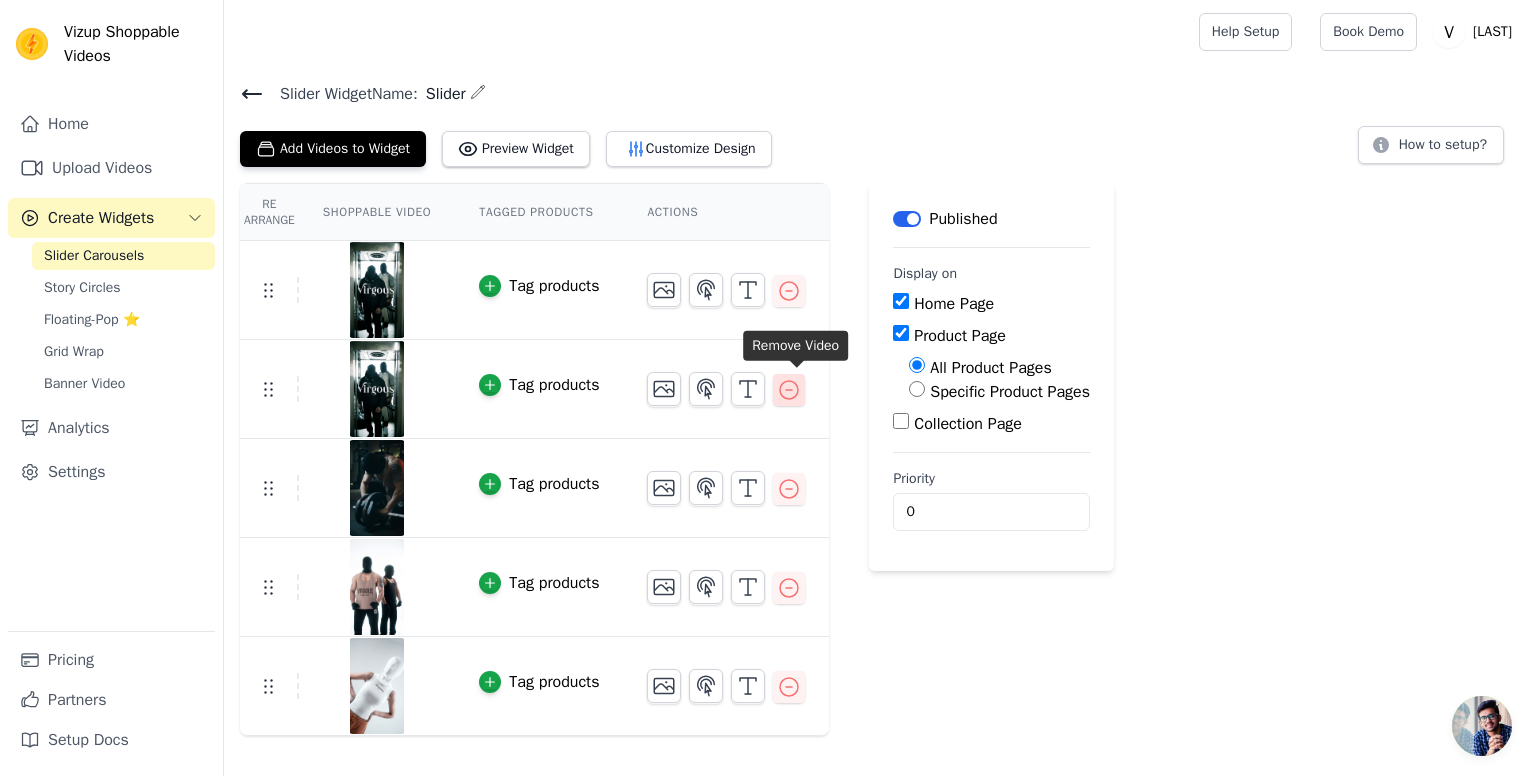 click 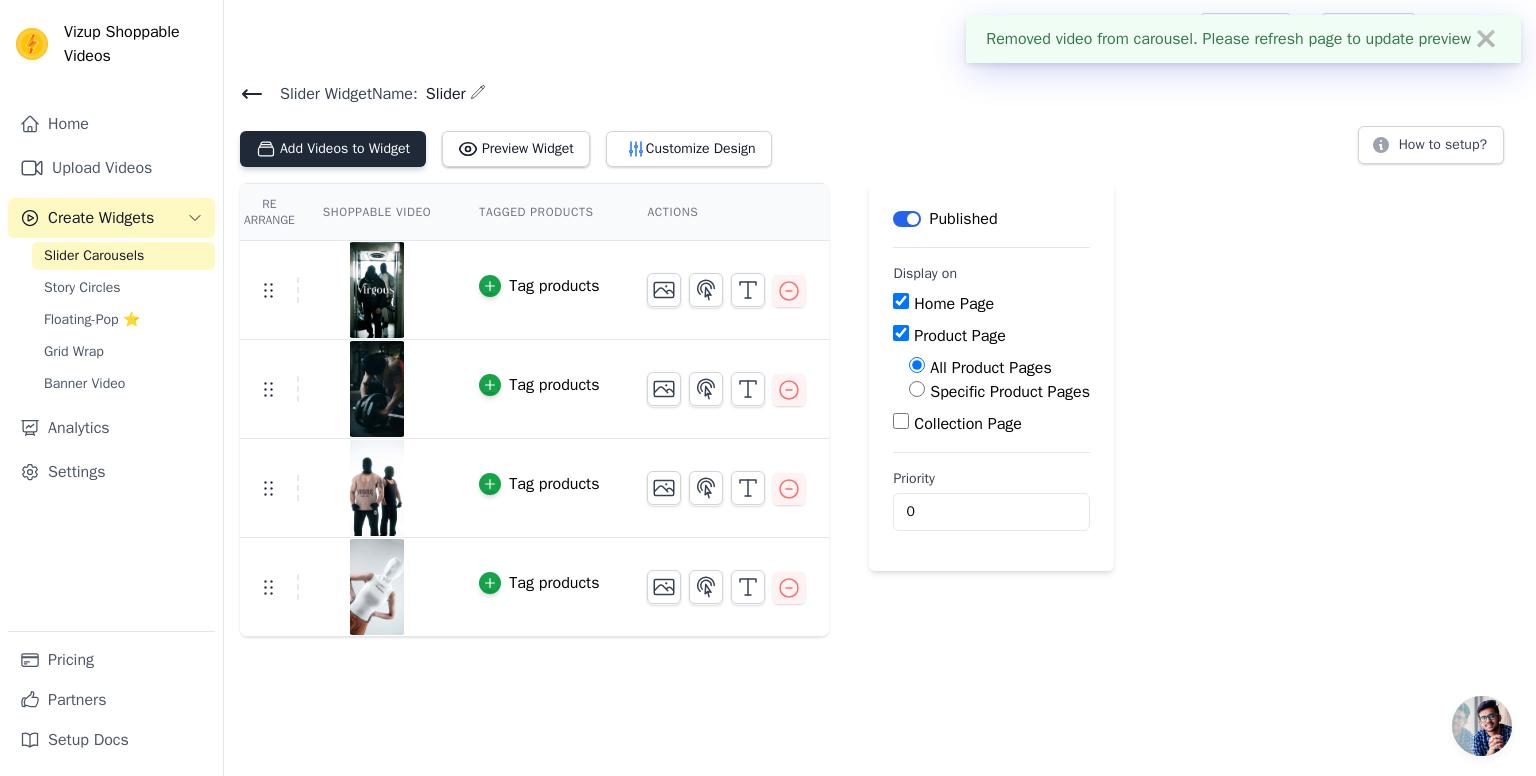 click on "Add Videos to Widget" at bounding box center [333, 149] 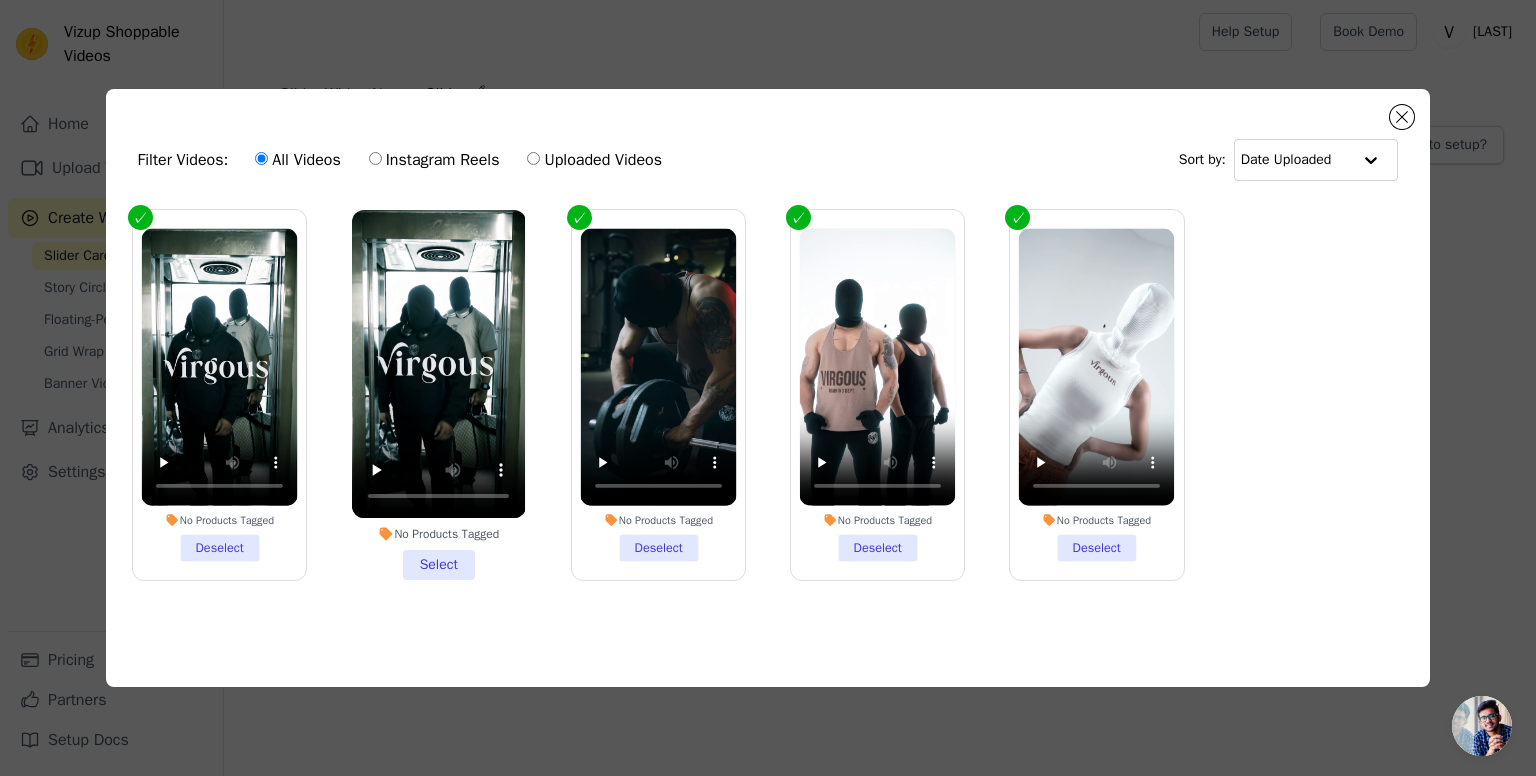 click on "No Products Tagged     Select" at bounding box center (438, 395) 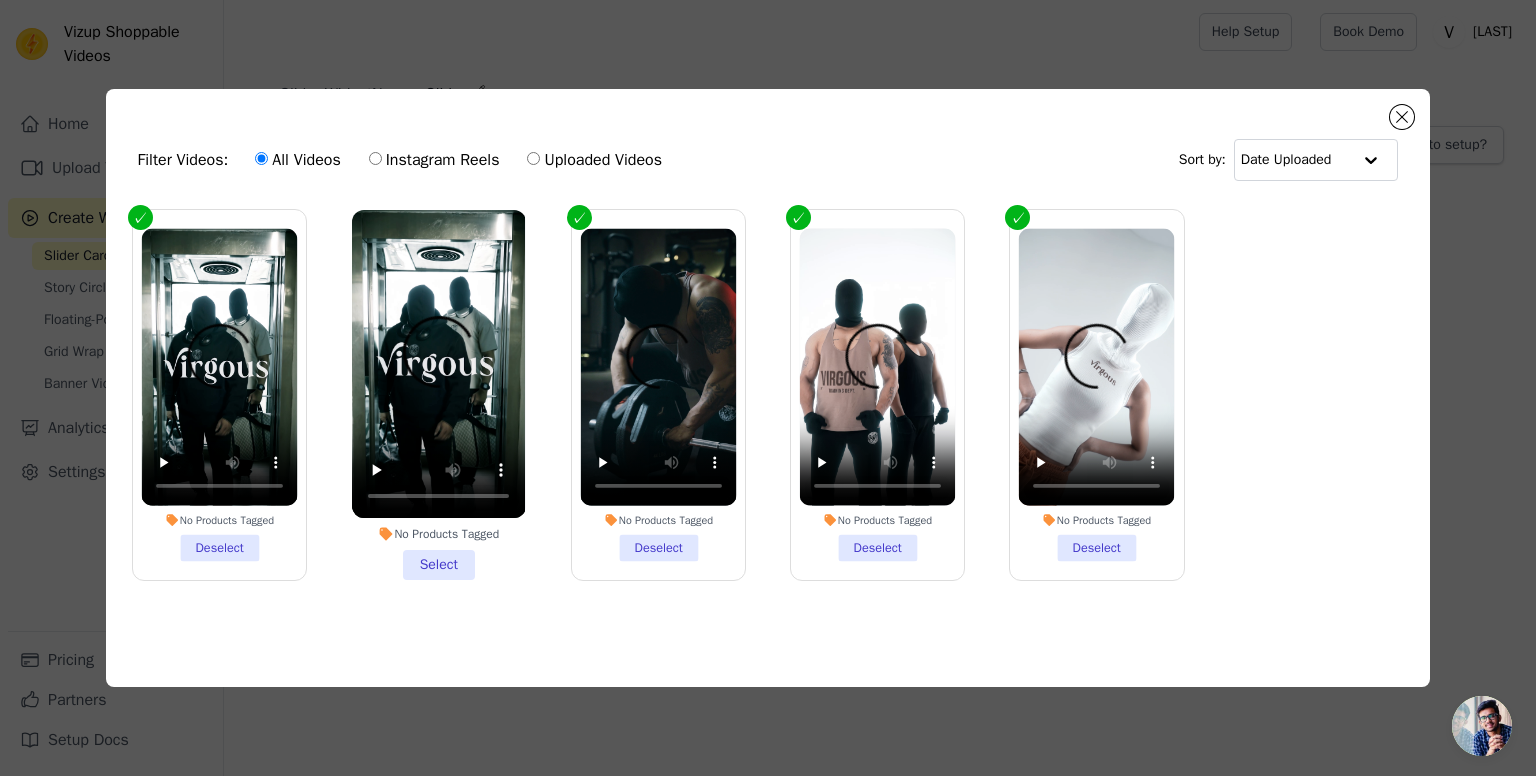 click on "No Products Tagged     Select" at bounding box center [0, 0] 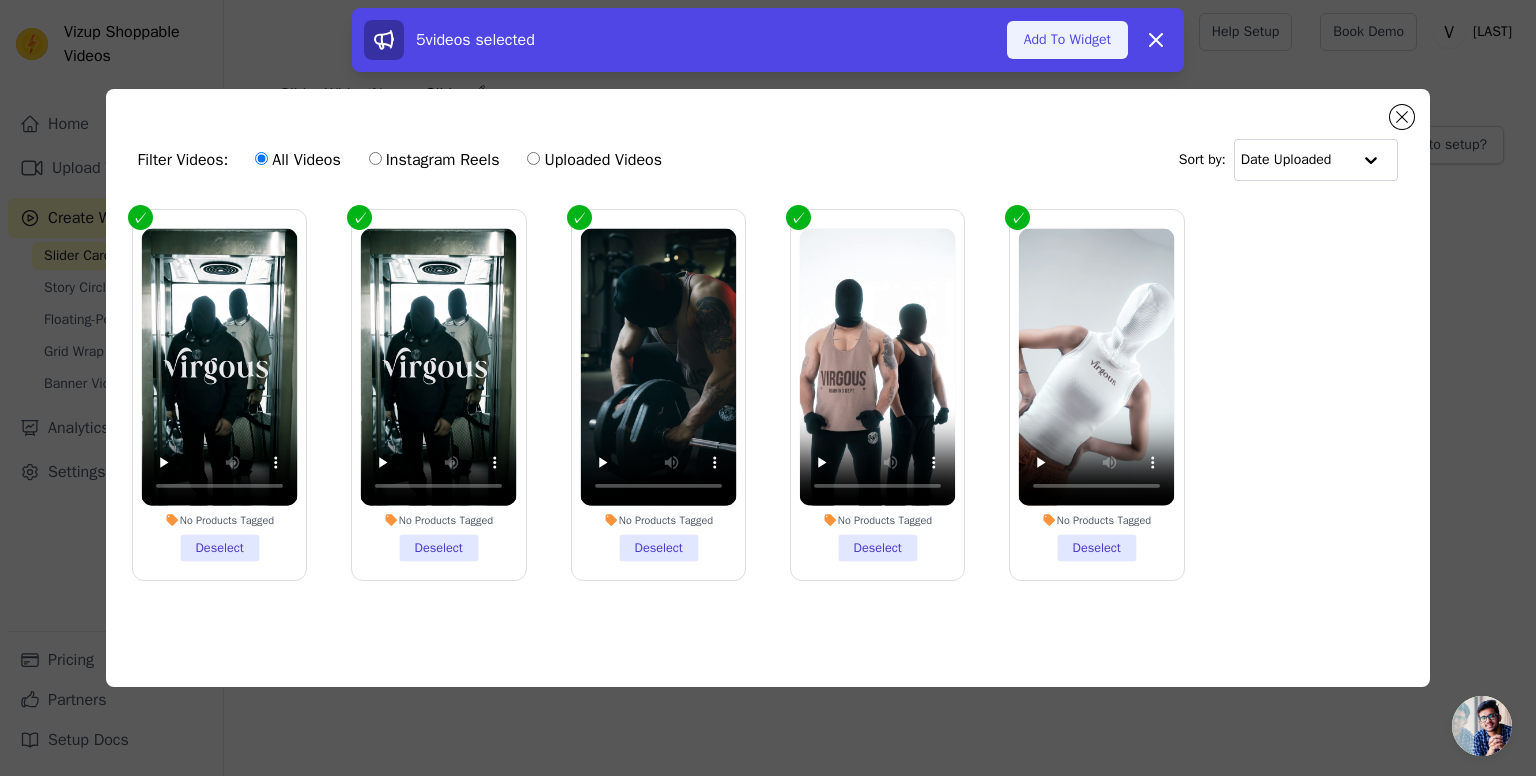 click on "Add To Widget" at bounding box center [1067, 40] 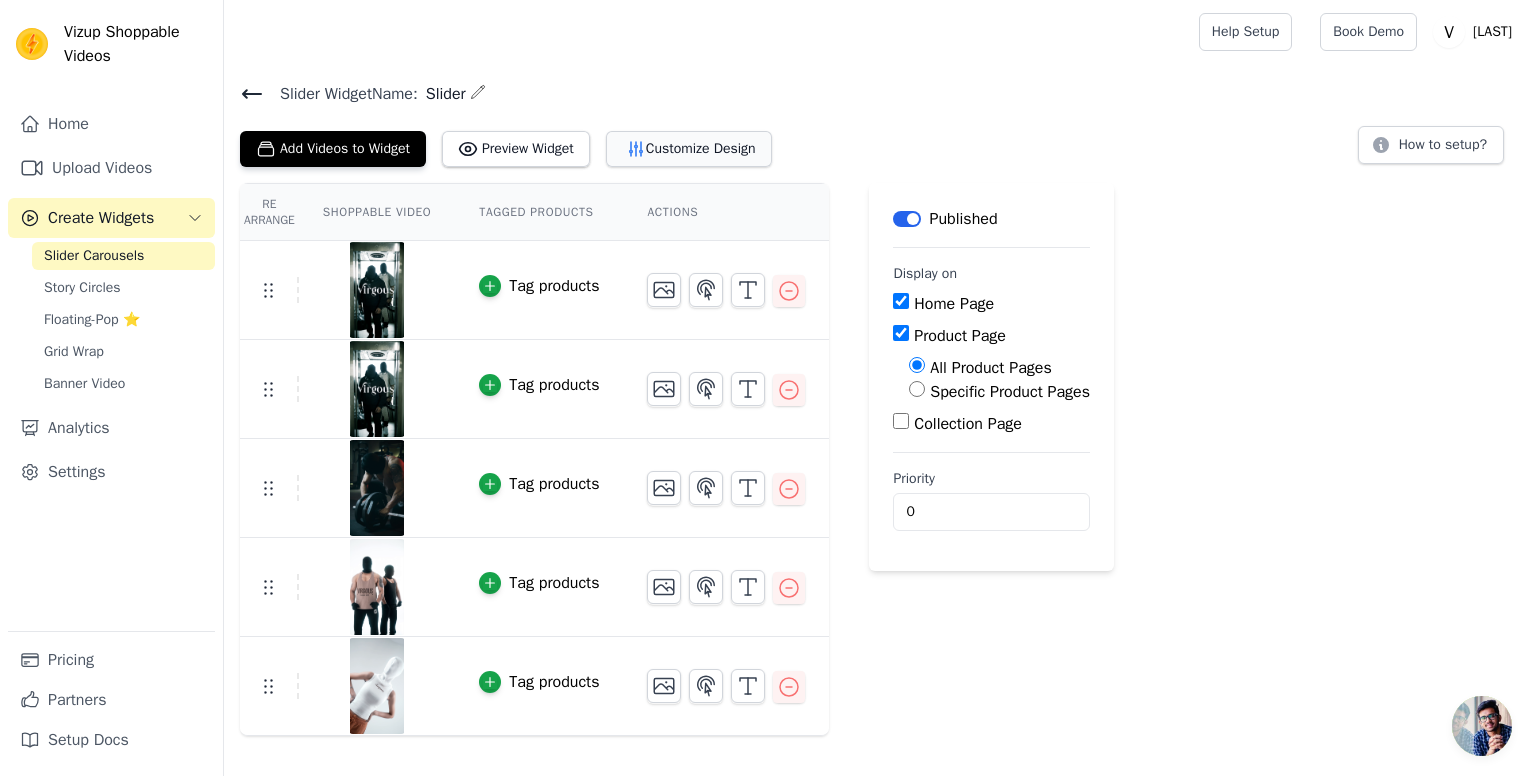 click on "Customize Design" at bounding box center [689, 149] 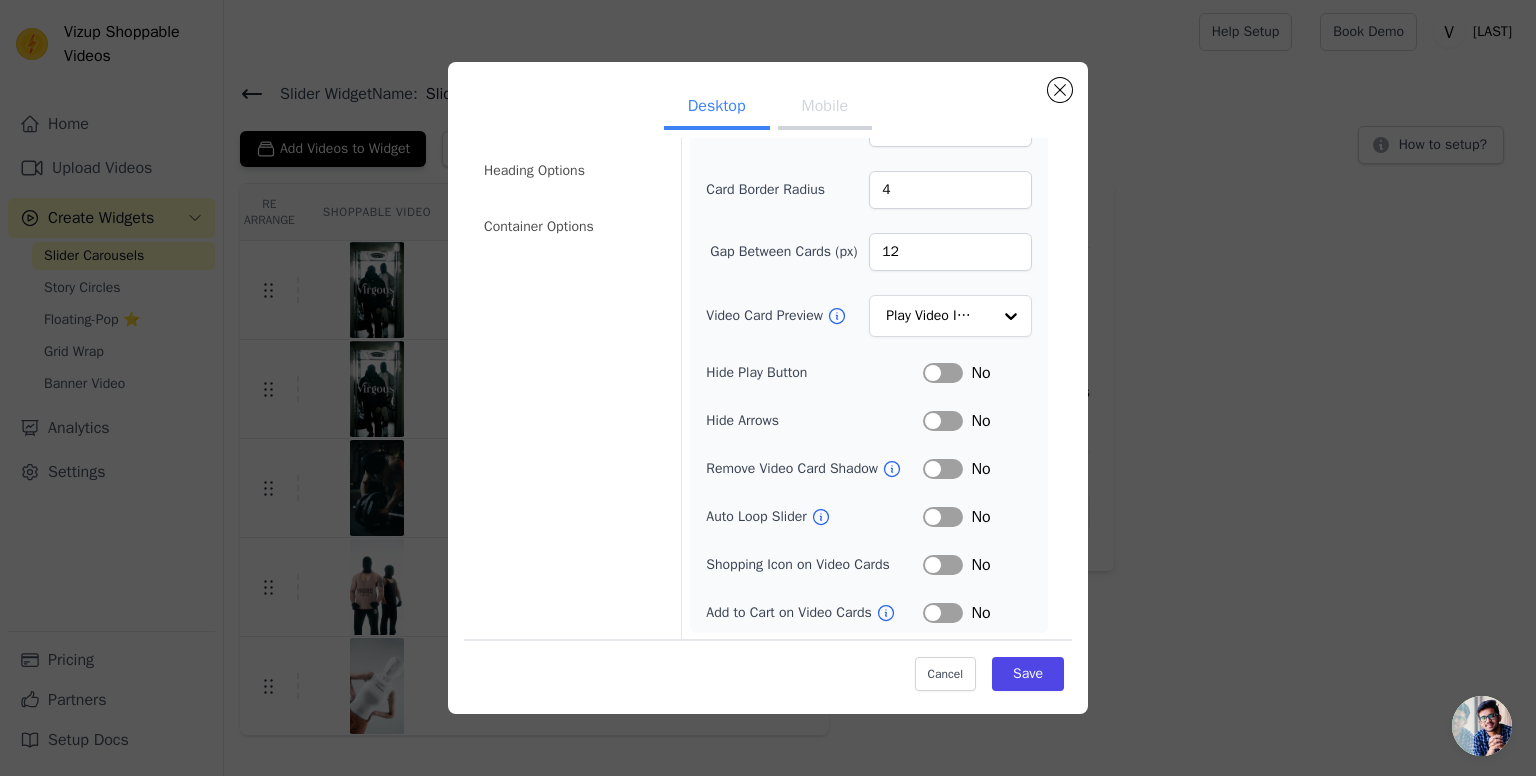 scroll, scrollTop: 20, scrollLeft: 0, axis: vertical 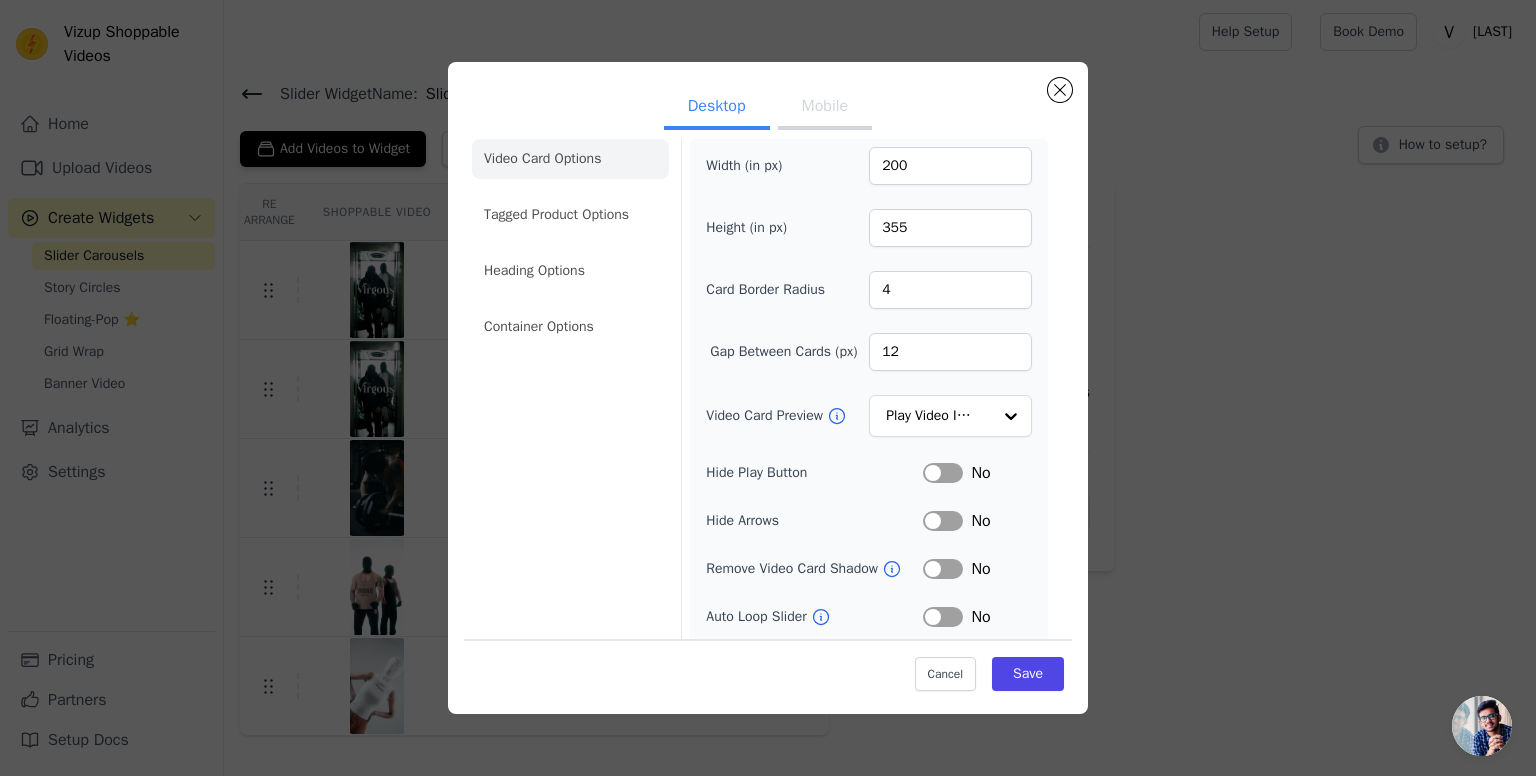 click on "Label" at bounding box center [943, 473] 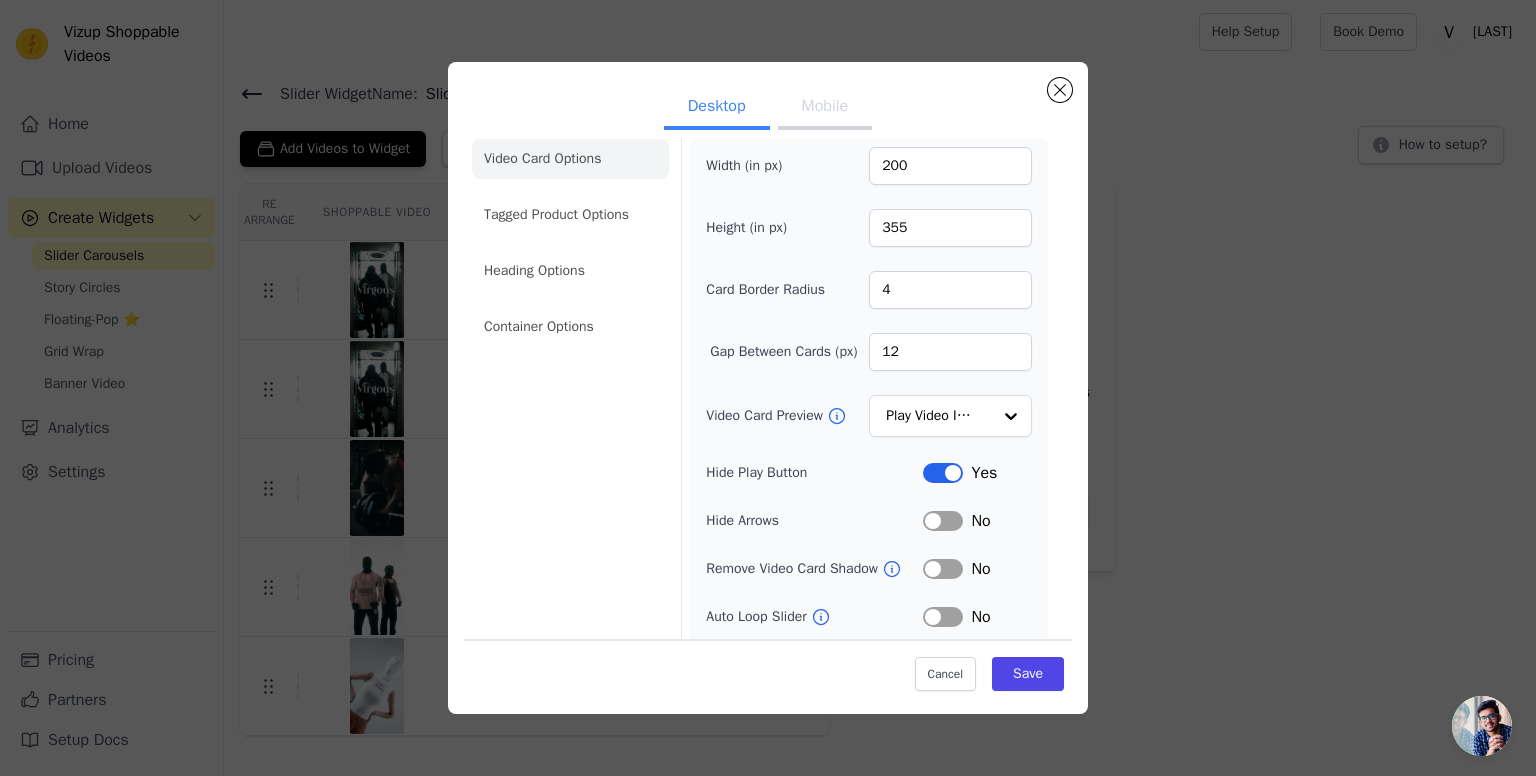 click on "Label" at bounding box center (943, 521) 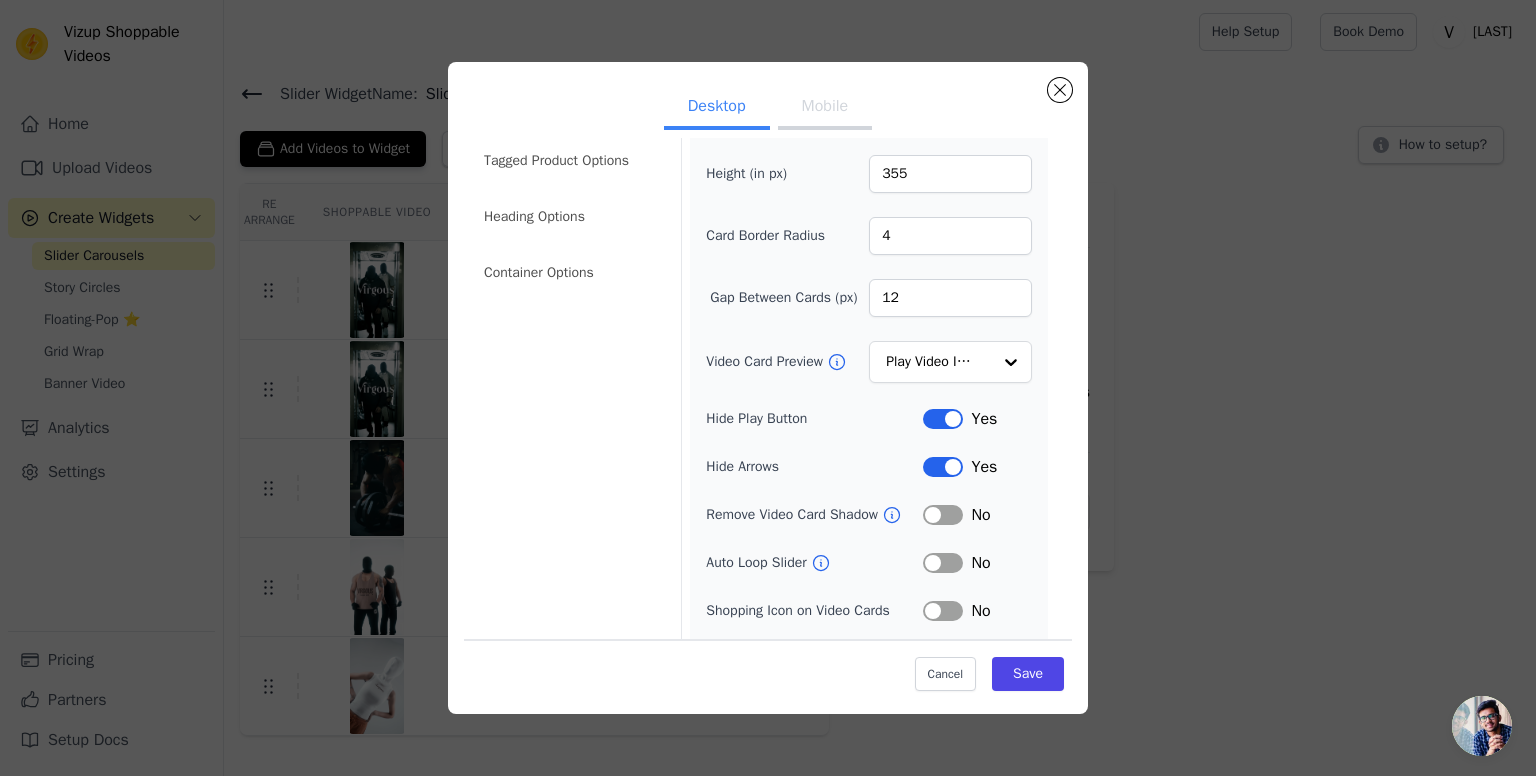scroll, scrollTop: 120, scrollLeft: 0, axis: vertical 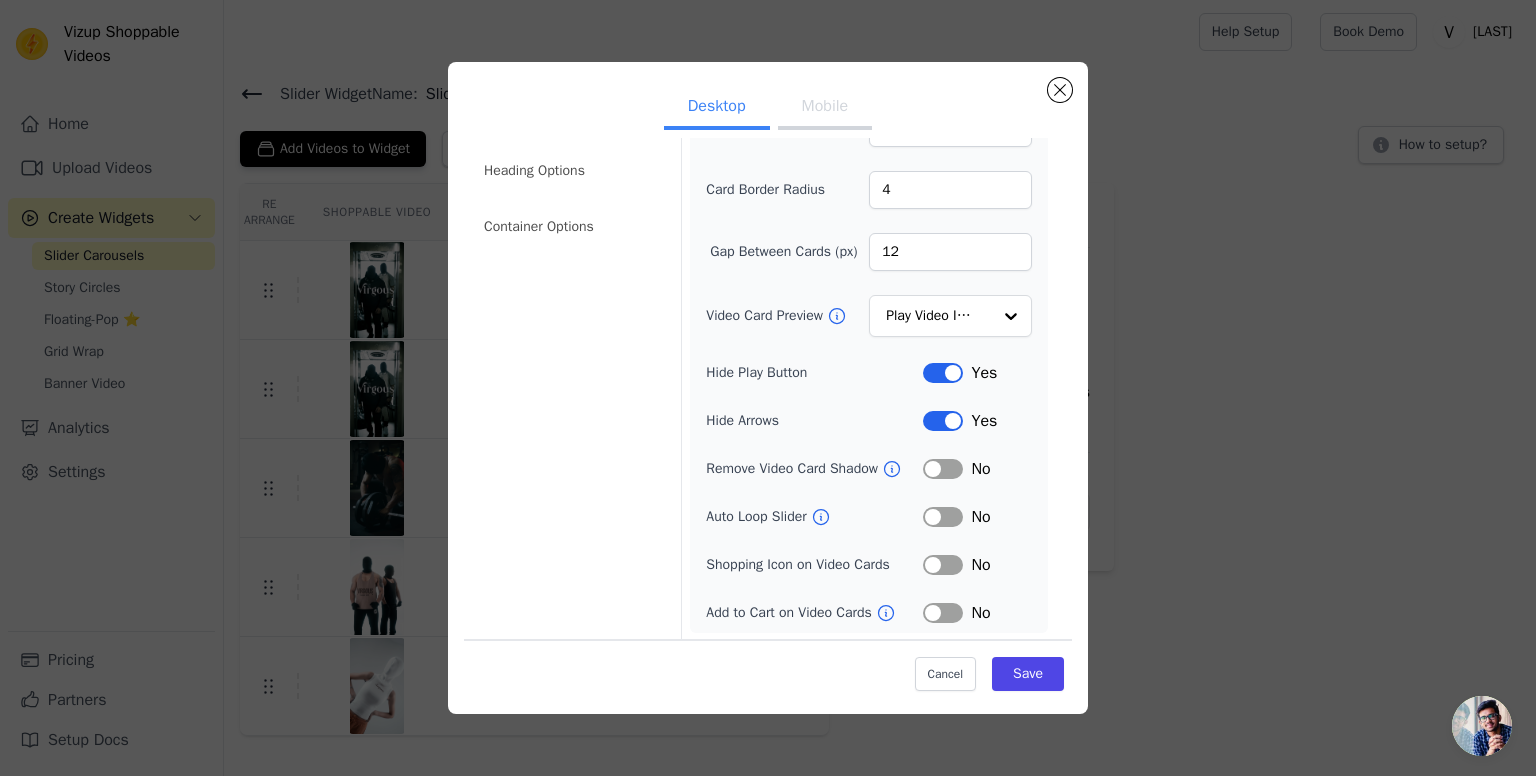 click on "Label" at bounding box center [943, 421] 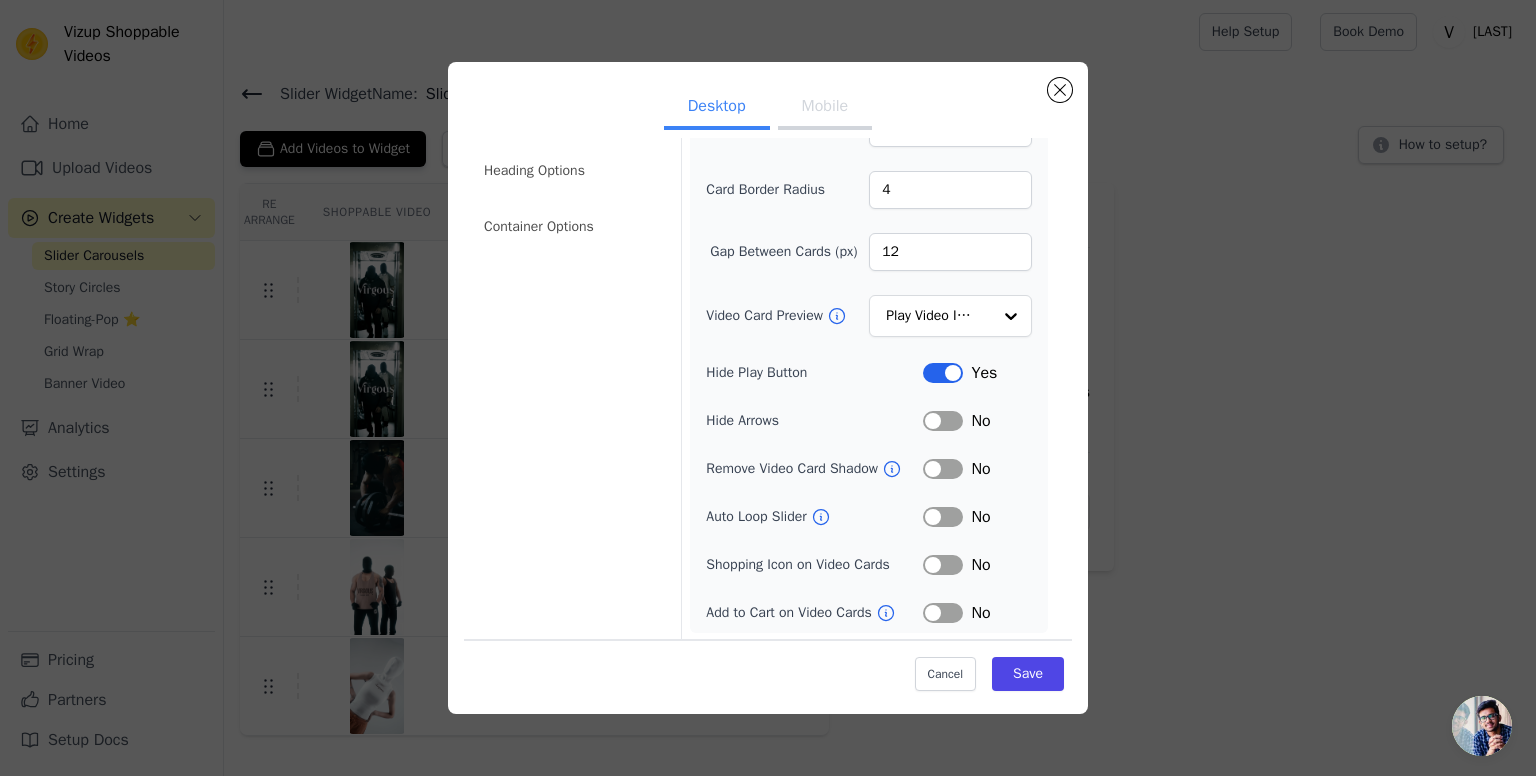click on "Label" at bounding box center (943, 469) 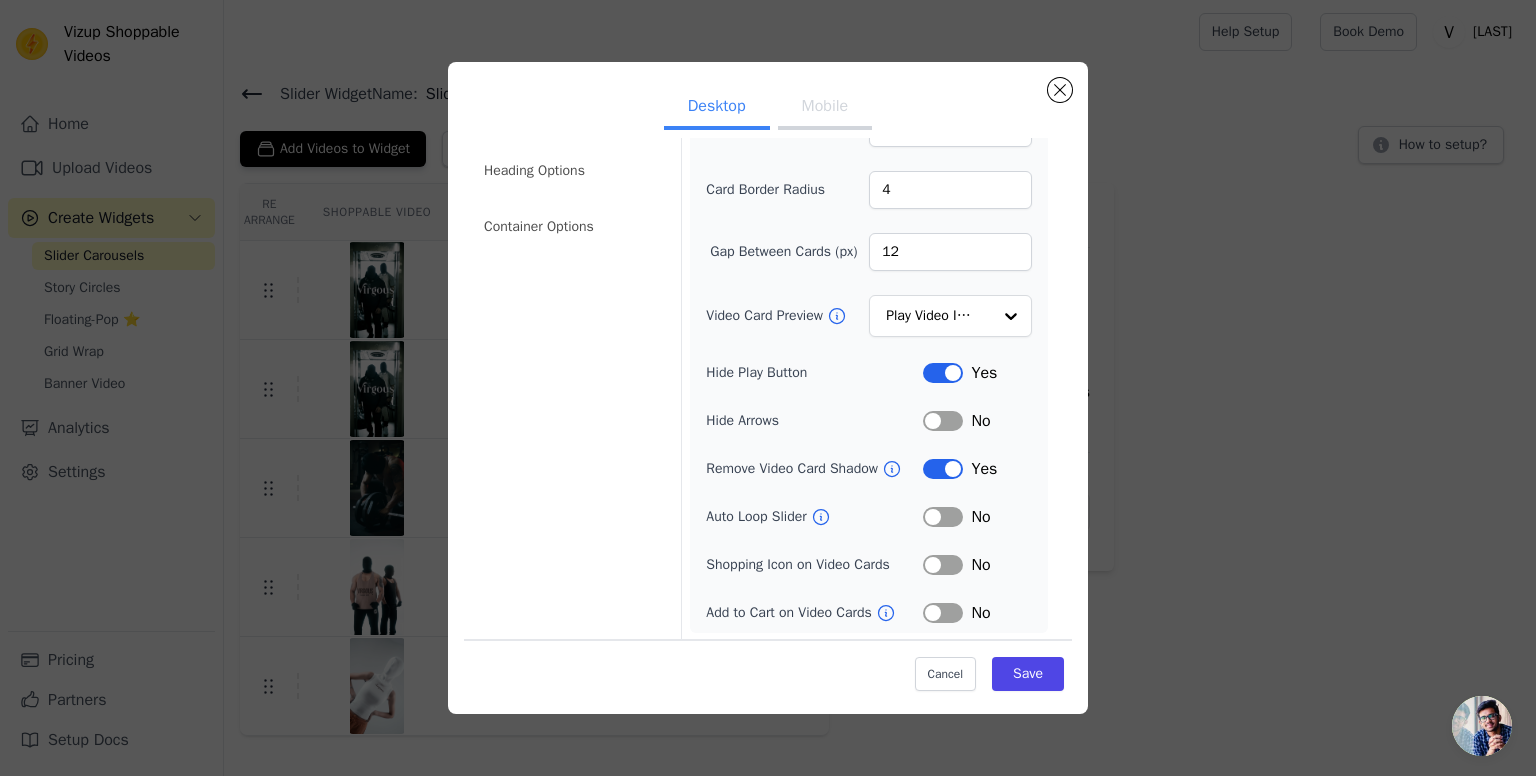 click on "Label" at bounding box center [943, 517] 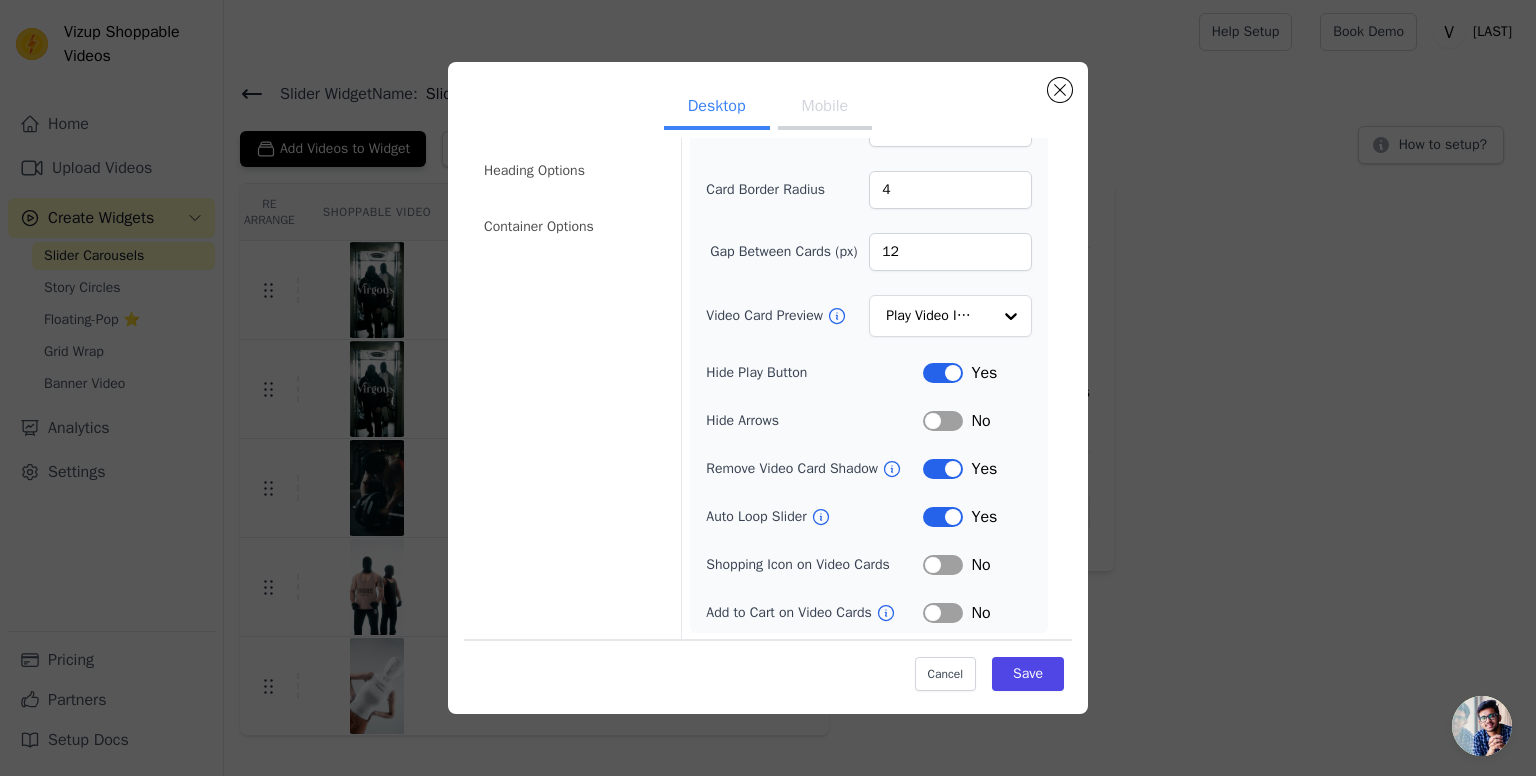 click on "Label" at bounding box center [943, 565] 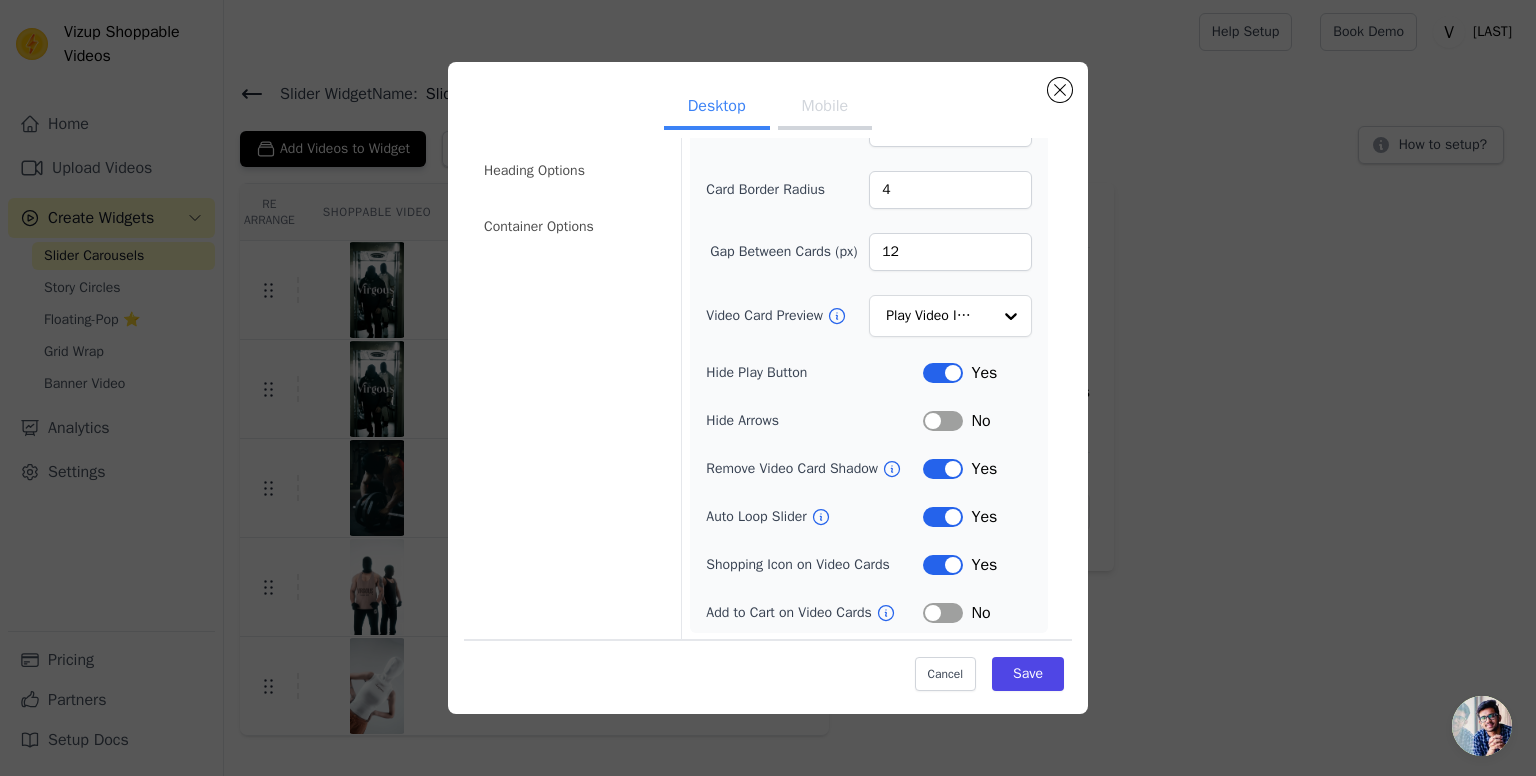 click on "Label" at bounding box center (943, 613) 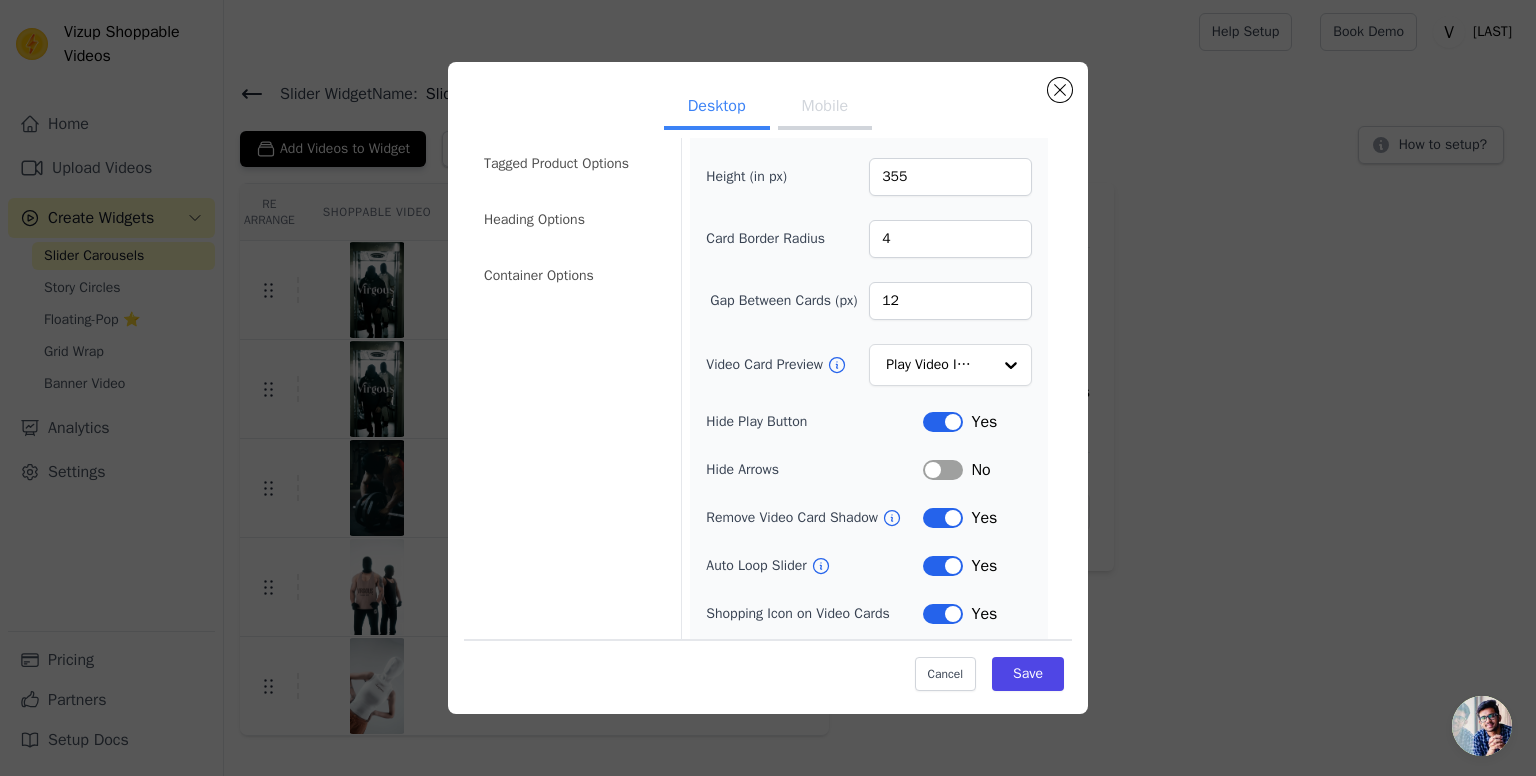 scroll, scrollTop: 0, scrollLeft: 0, axis: both 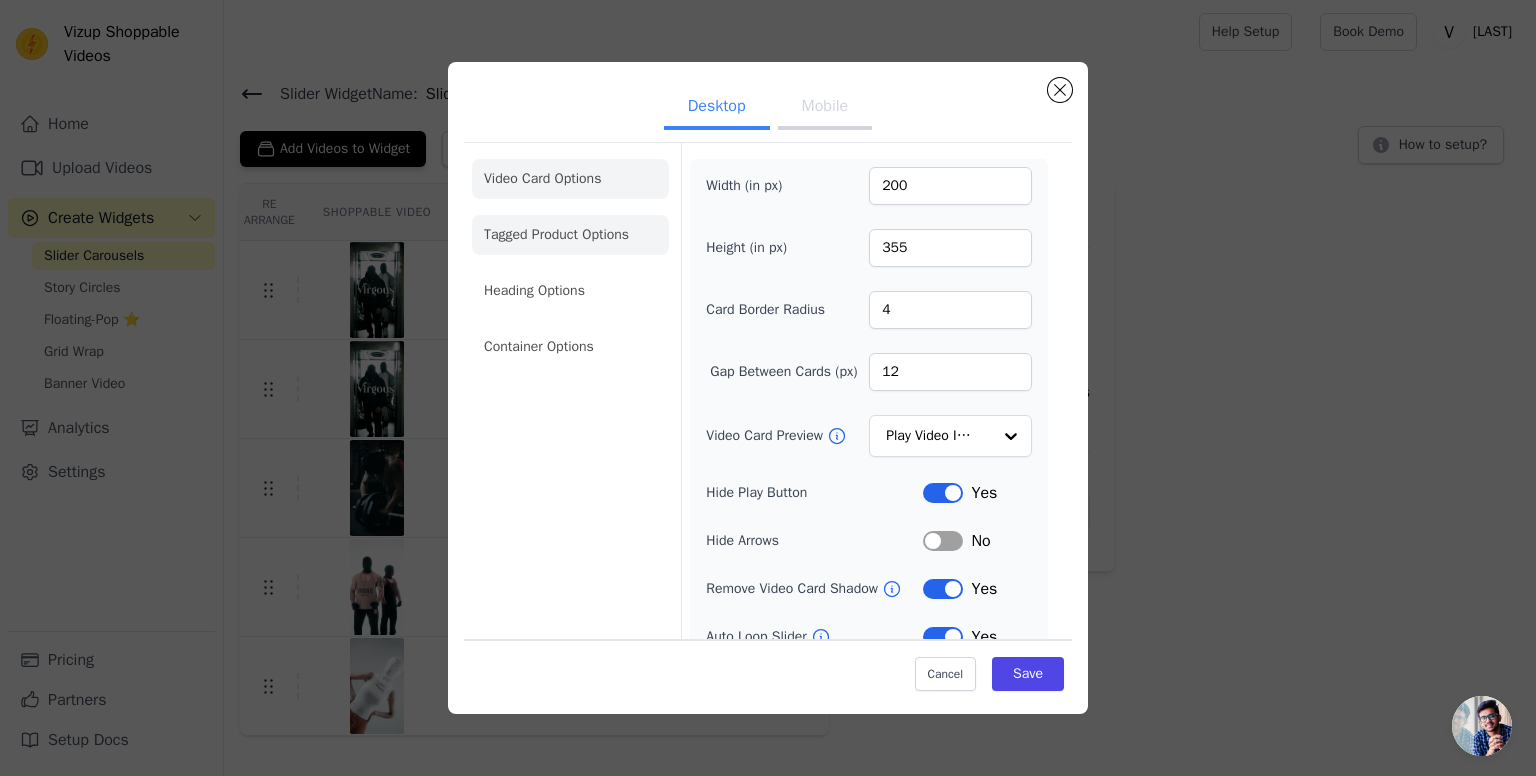 click on "Tagged Product Options" 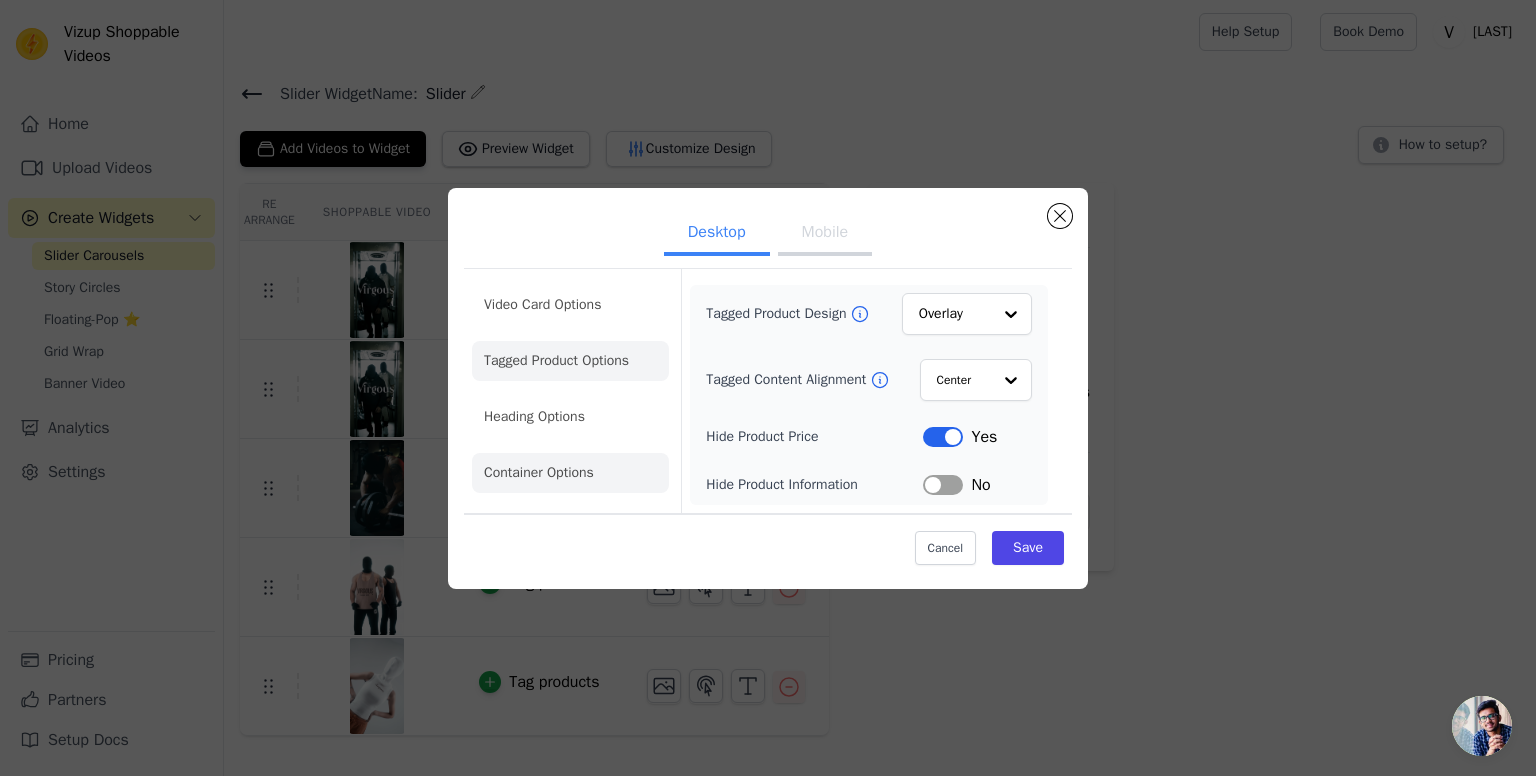 click on "Heading Options" 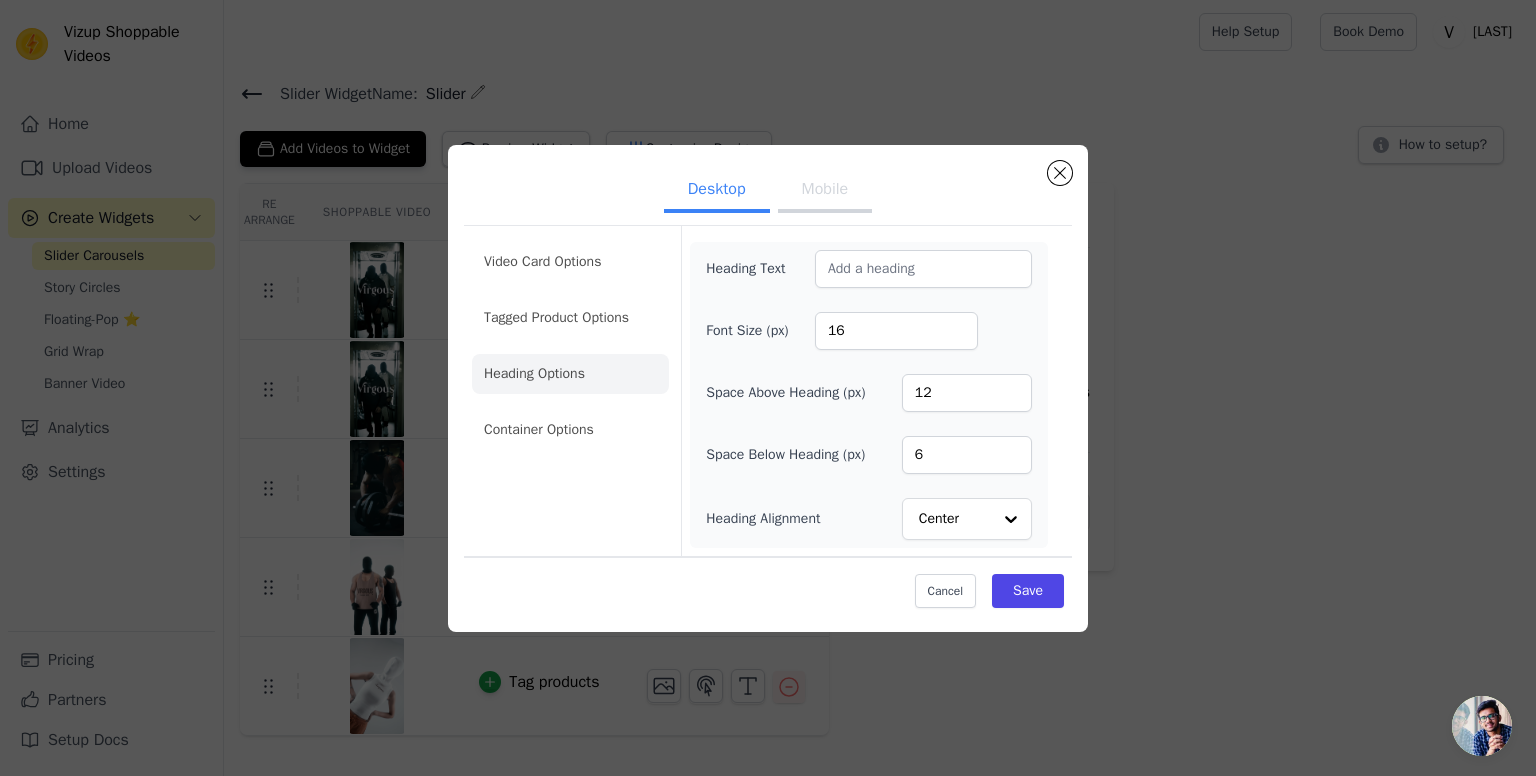 click on "Heading Text     Font Size (px)   16   Space Above Heading (px)   12   Space Below Heading (px)   6   Heading Alignment         Center" at bounding box center (869, 395) 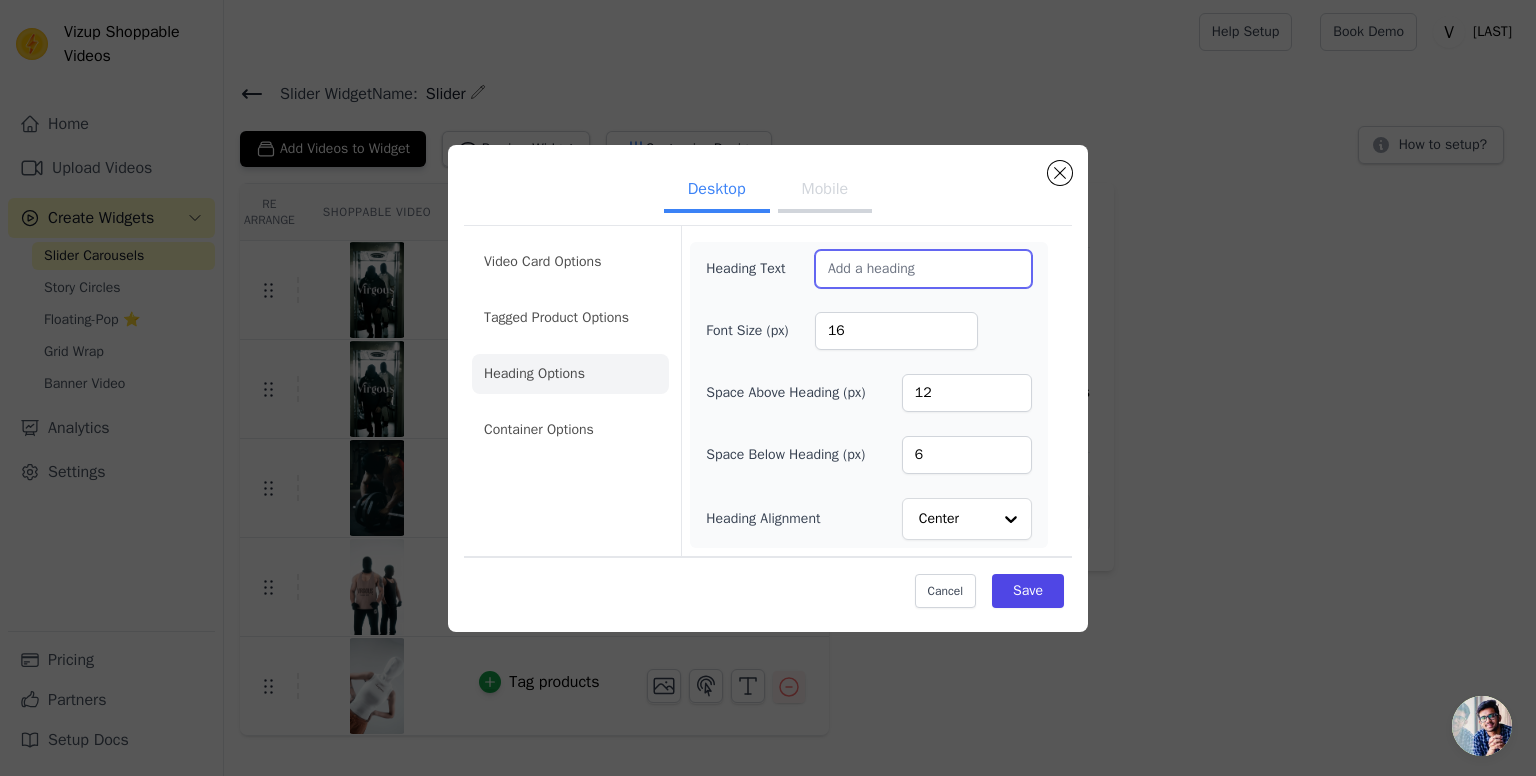 click on "Heading Text" at bounding box center [923, 269] 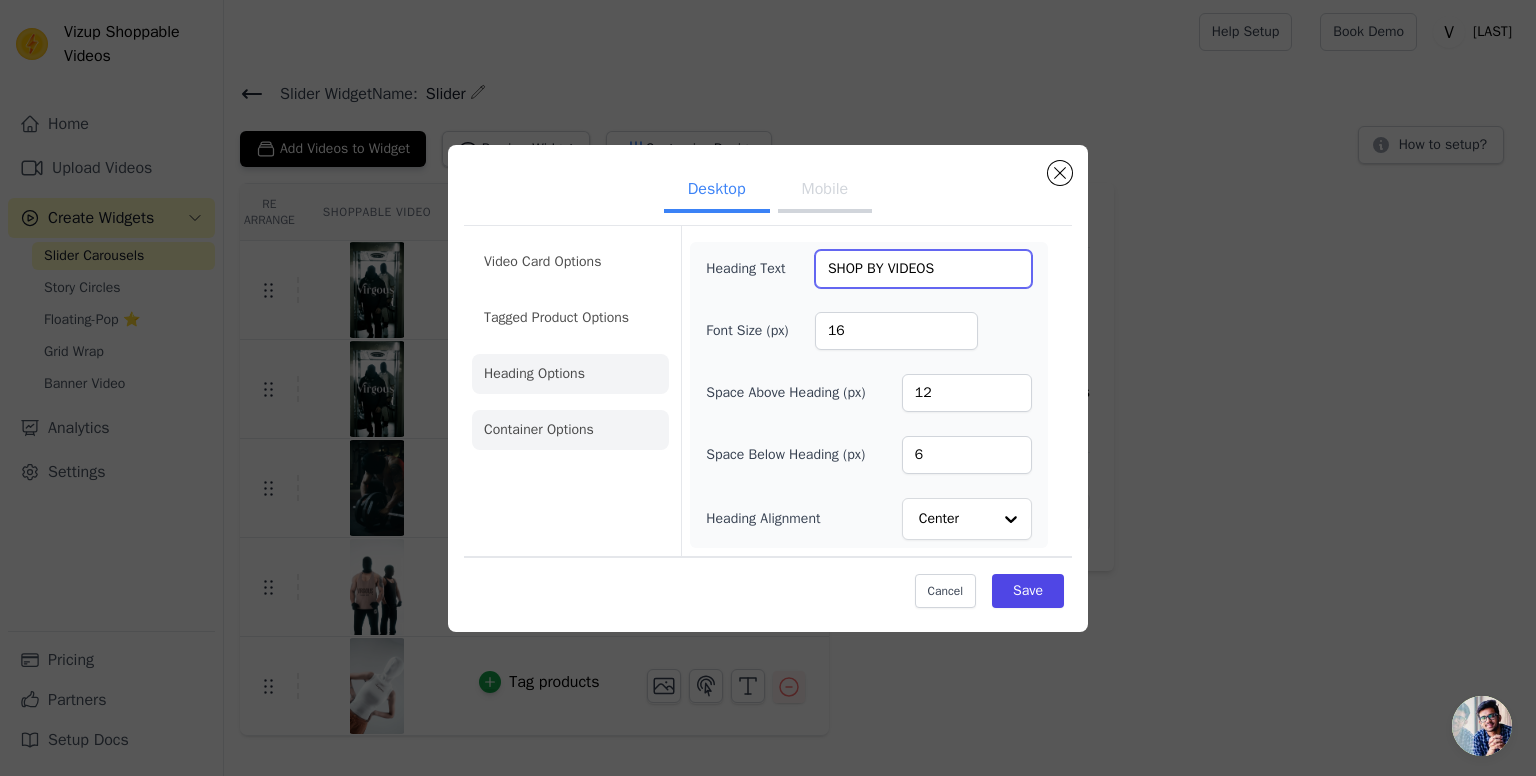 type on "SHOP BY VIDEOS" 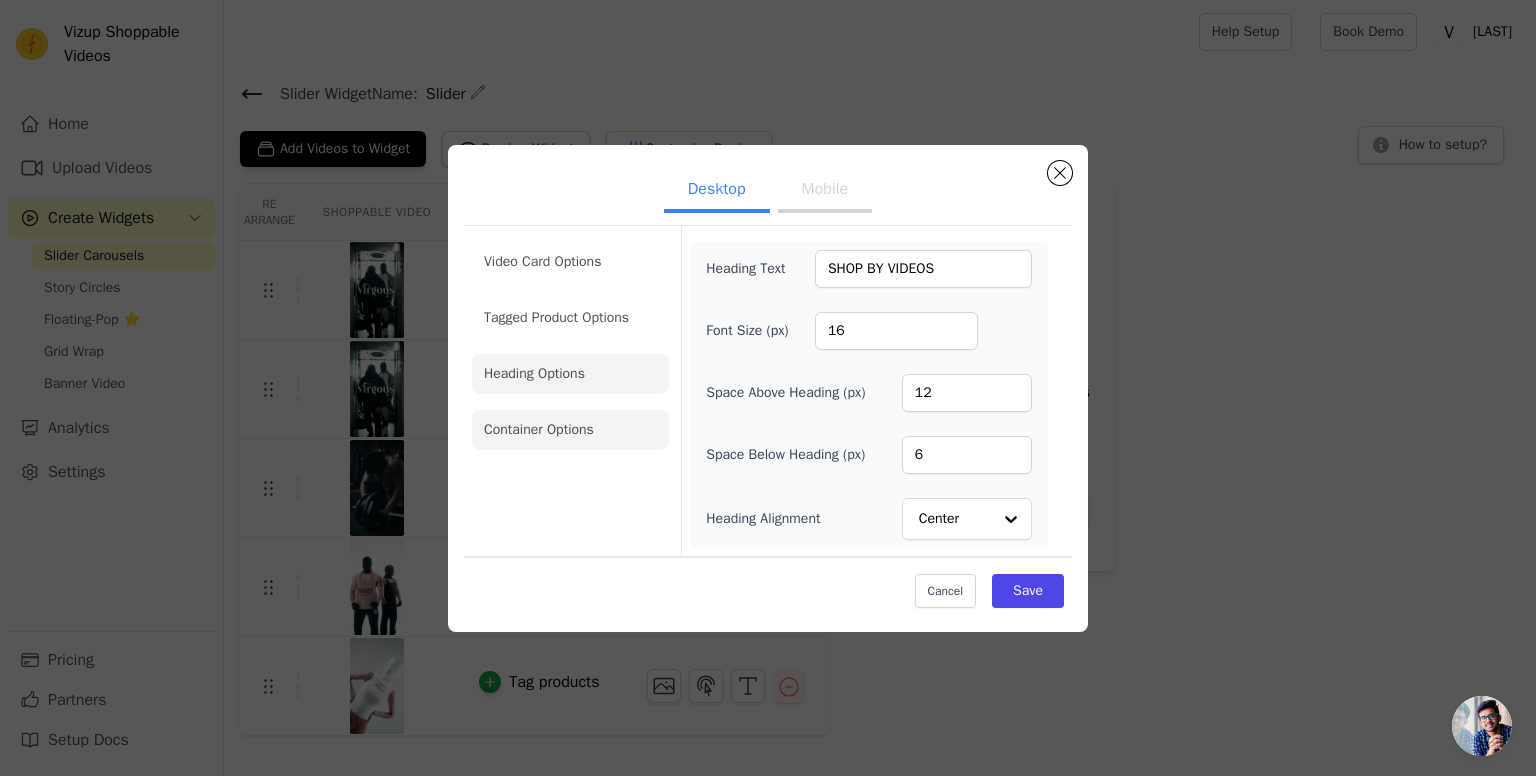 click on "Container Options" 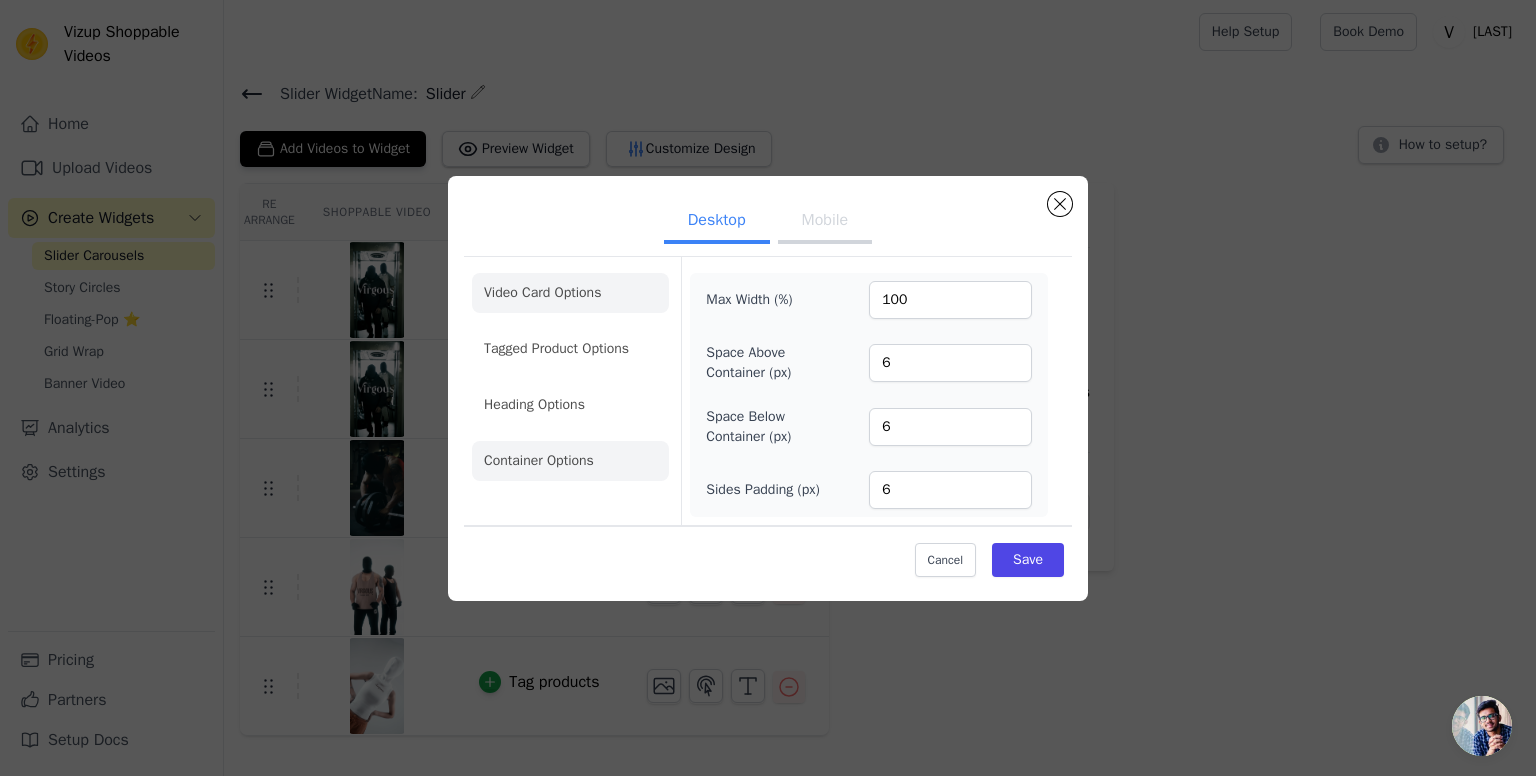 click on "Video Card Options" 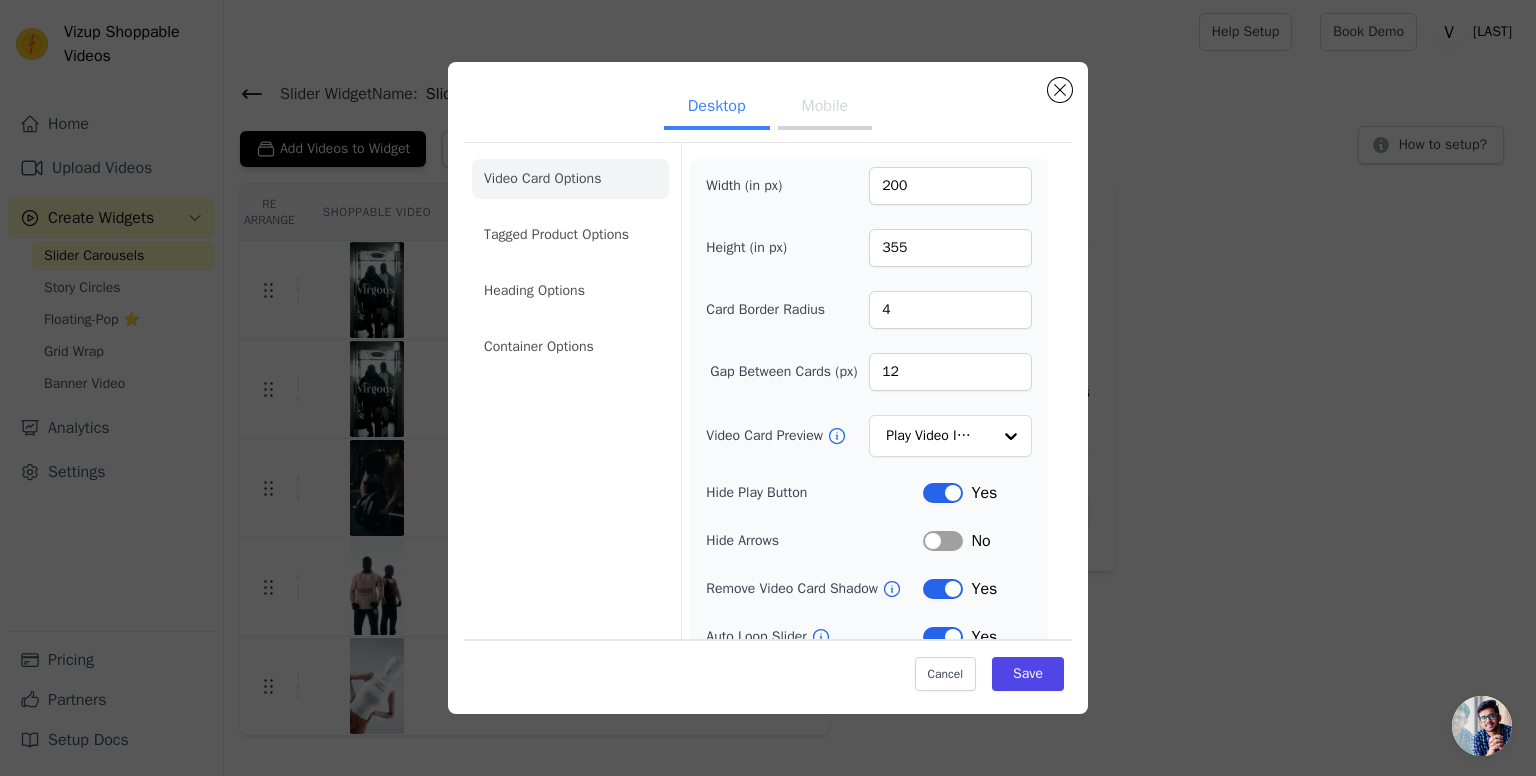 click on "Mobile" at bounding box center (825, 108) 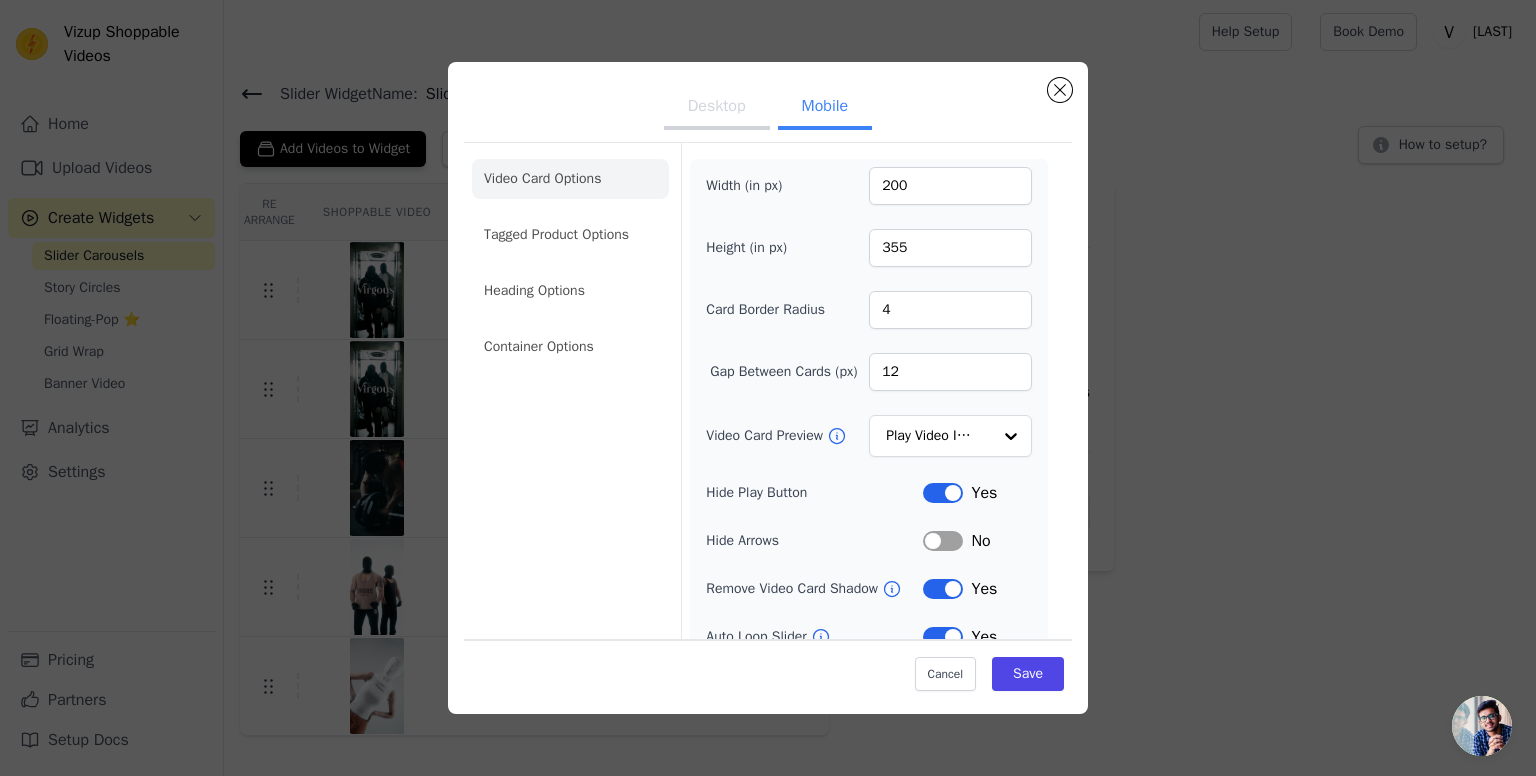 click on "Mobile" at bounding box center (825, 108) 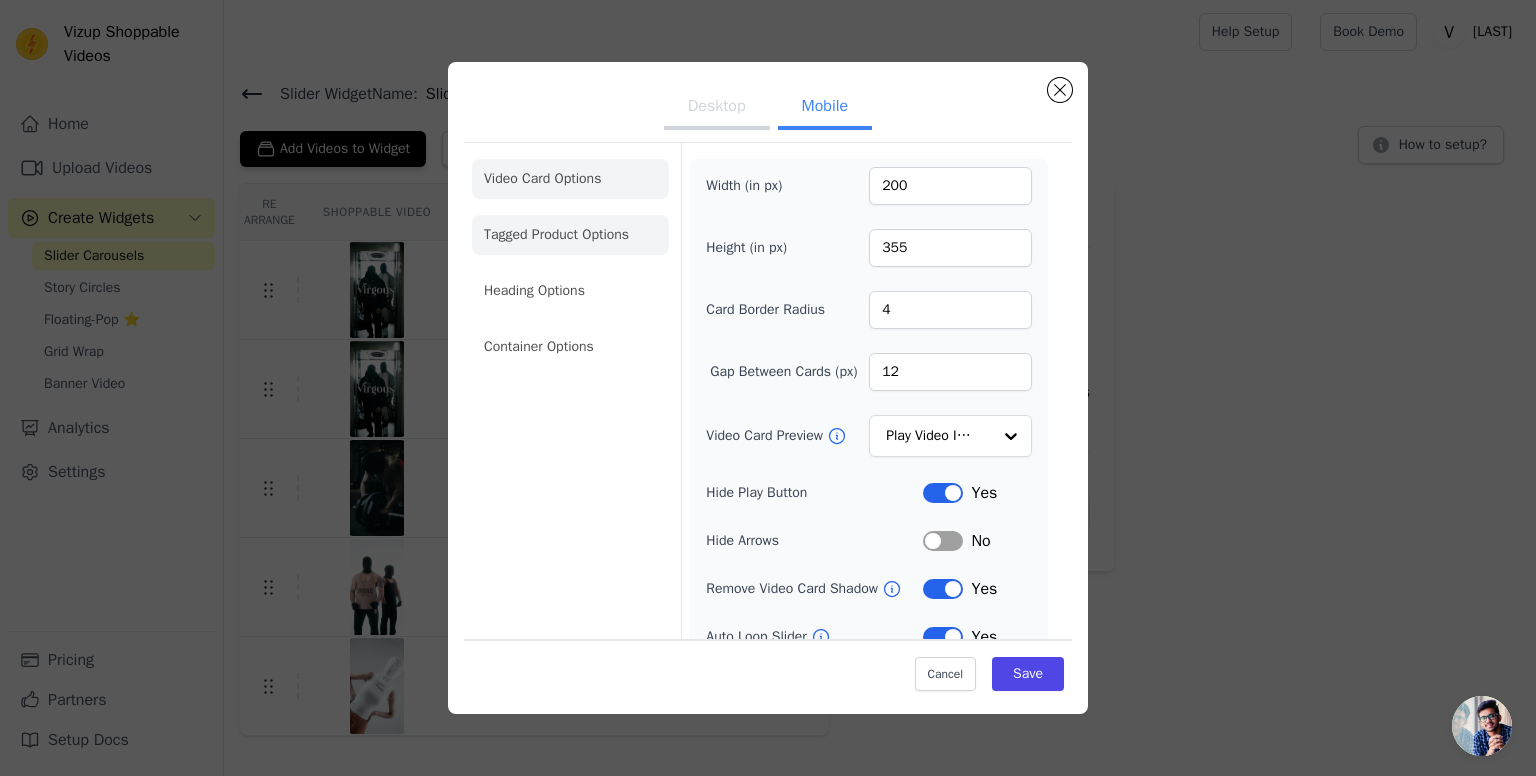 click on "Tagged Product Options" 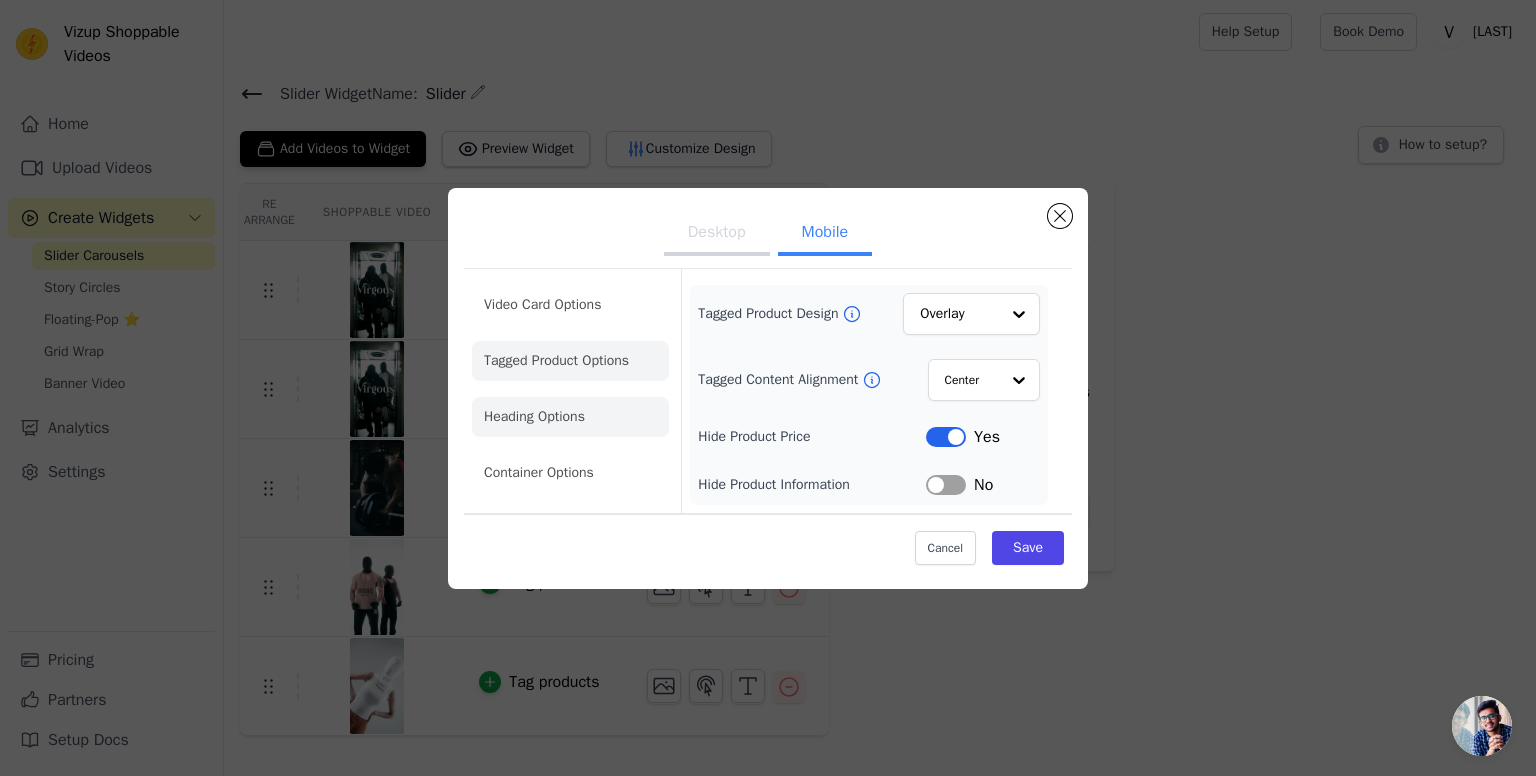 click on "Heading Options" 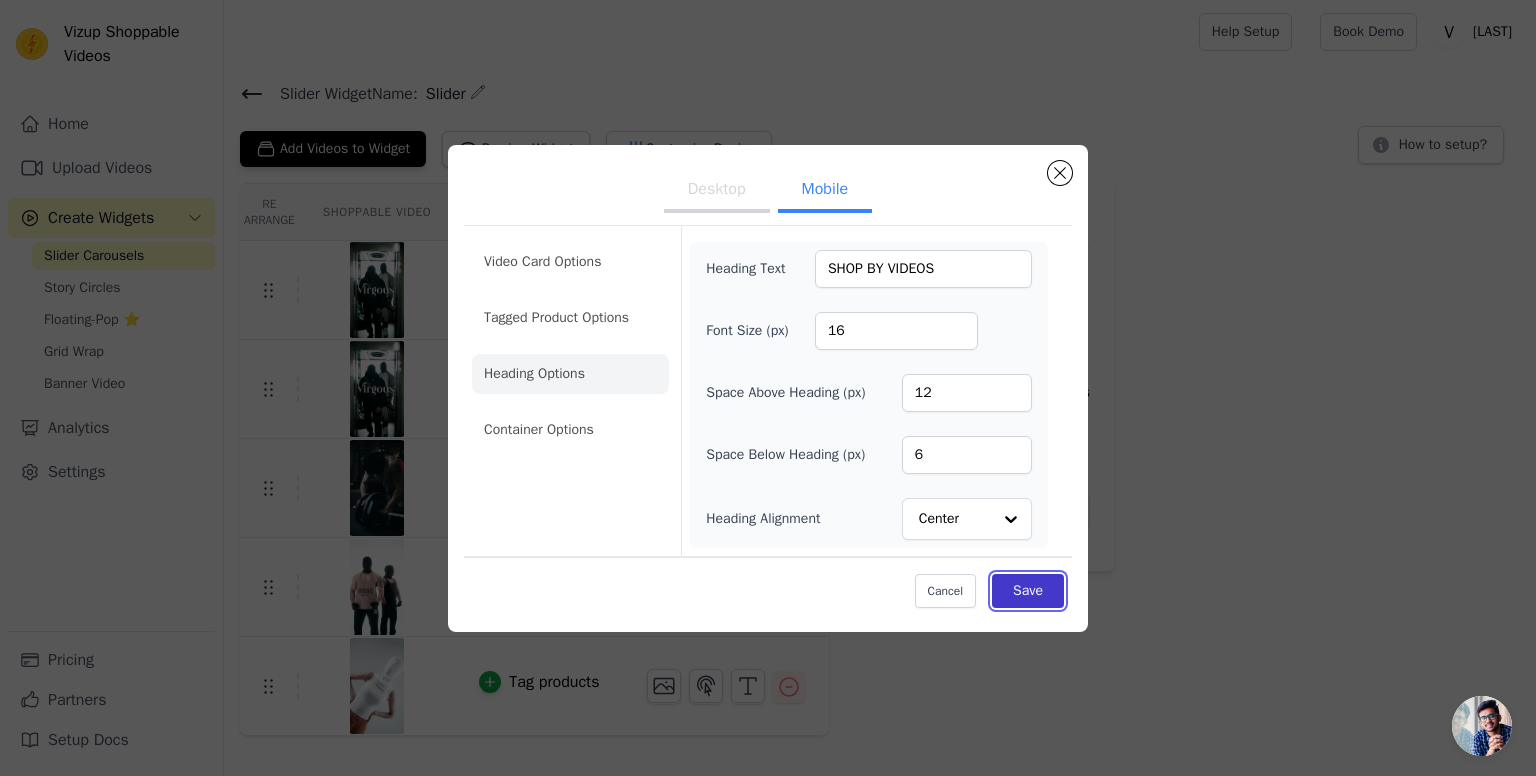 click on "Save" at bounding box center (1028, 591) 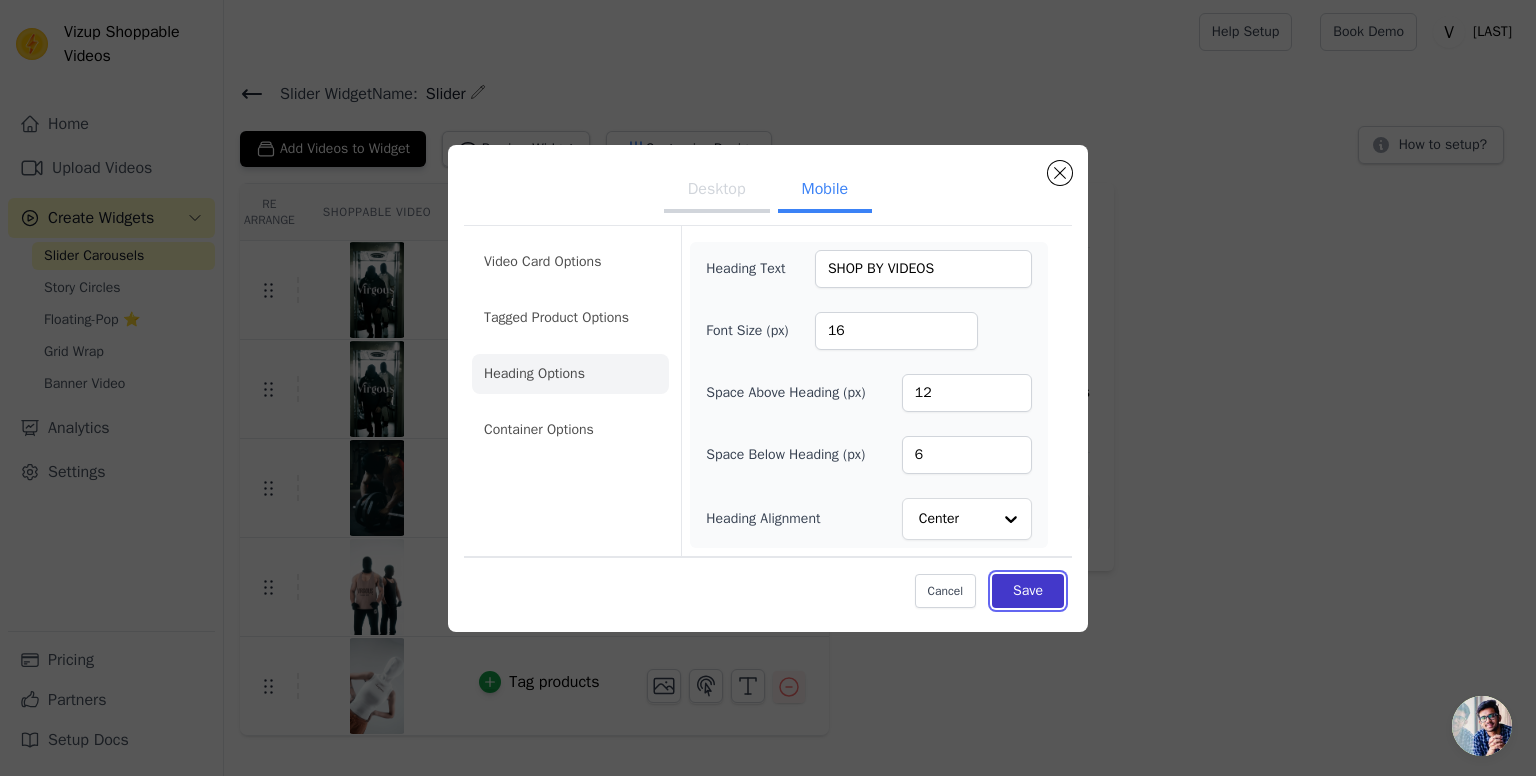 click on "Save" at bounding box center (1028, 591) 